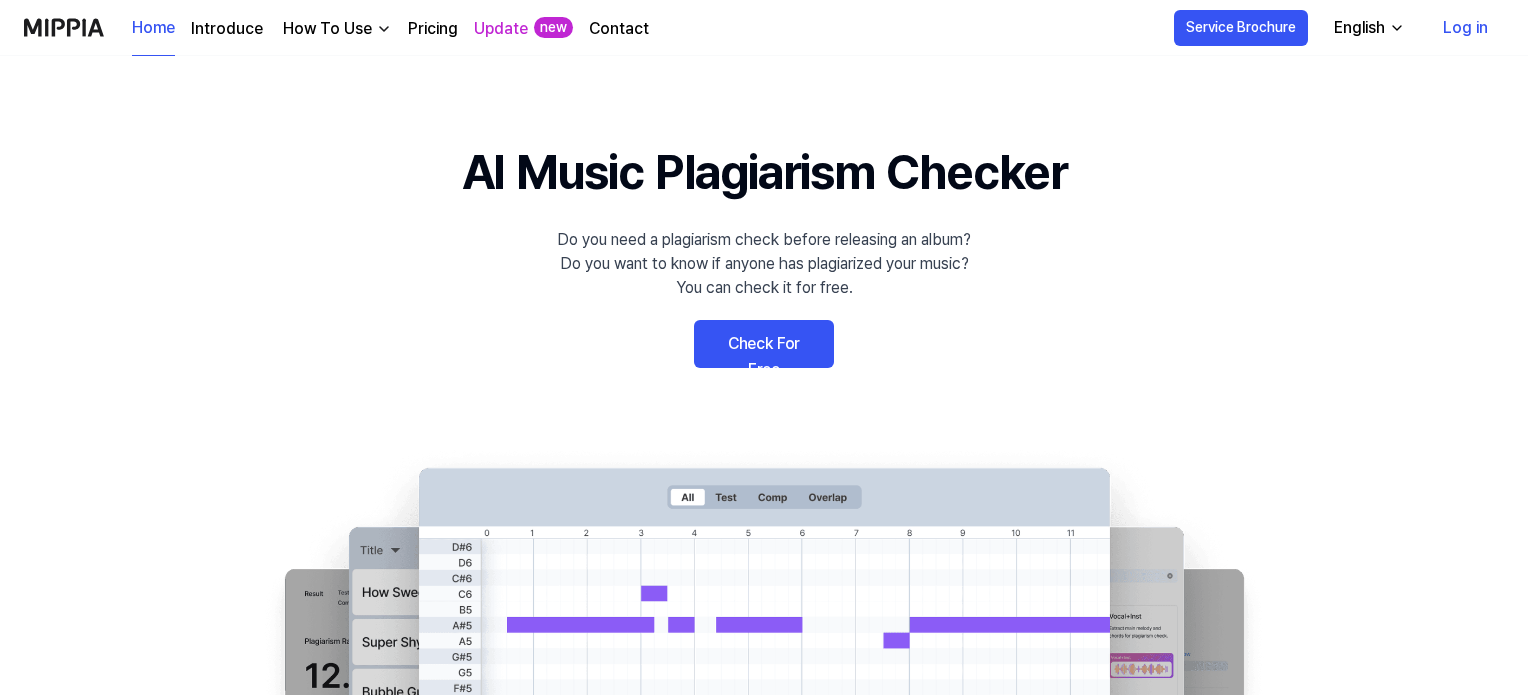 scroll, scrollTop: 0, scrollLeft: 0, axis: both 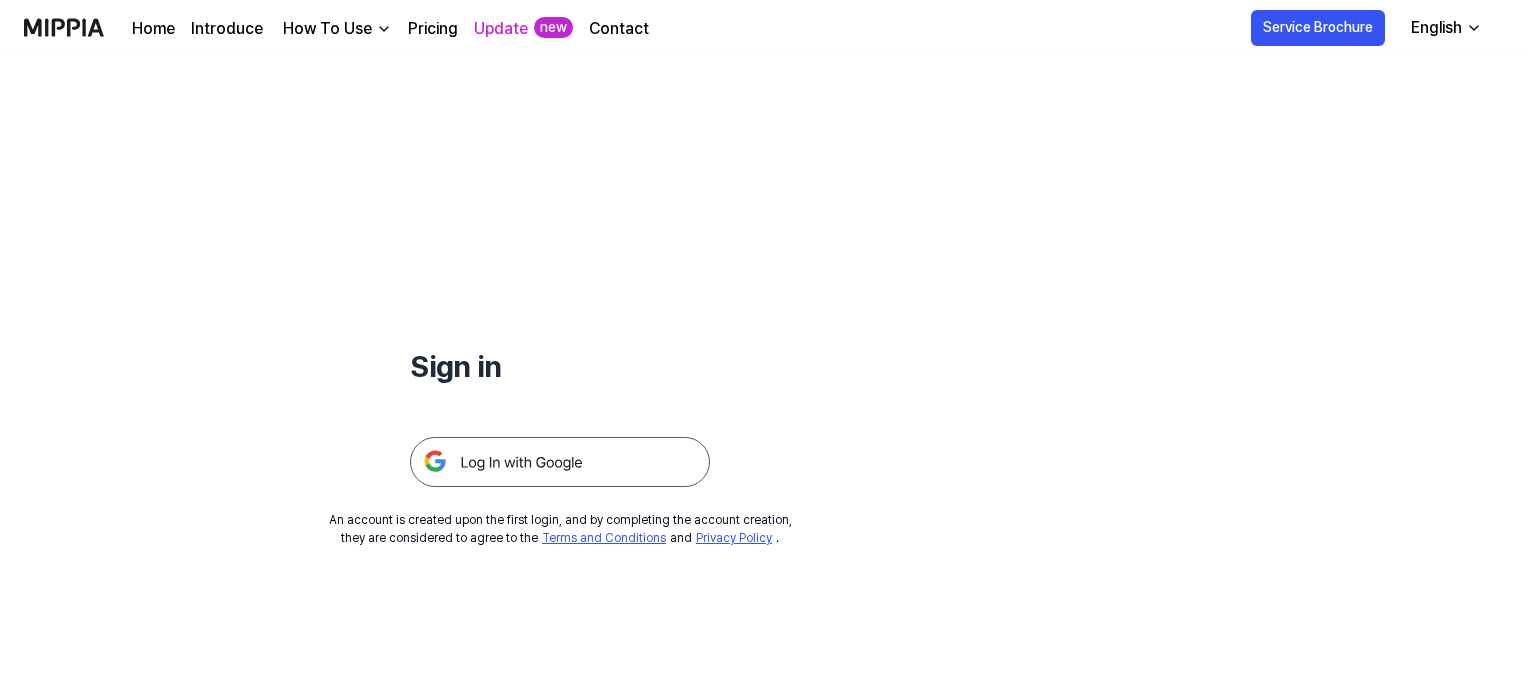 click at bounding box center [560, 462] 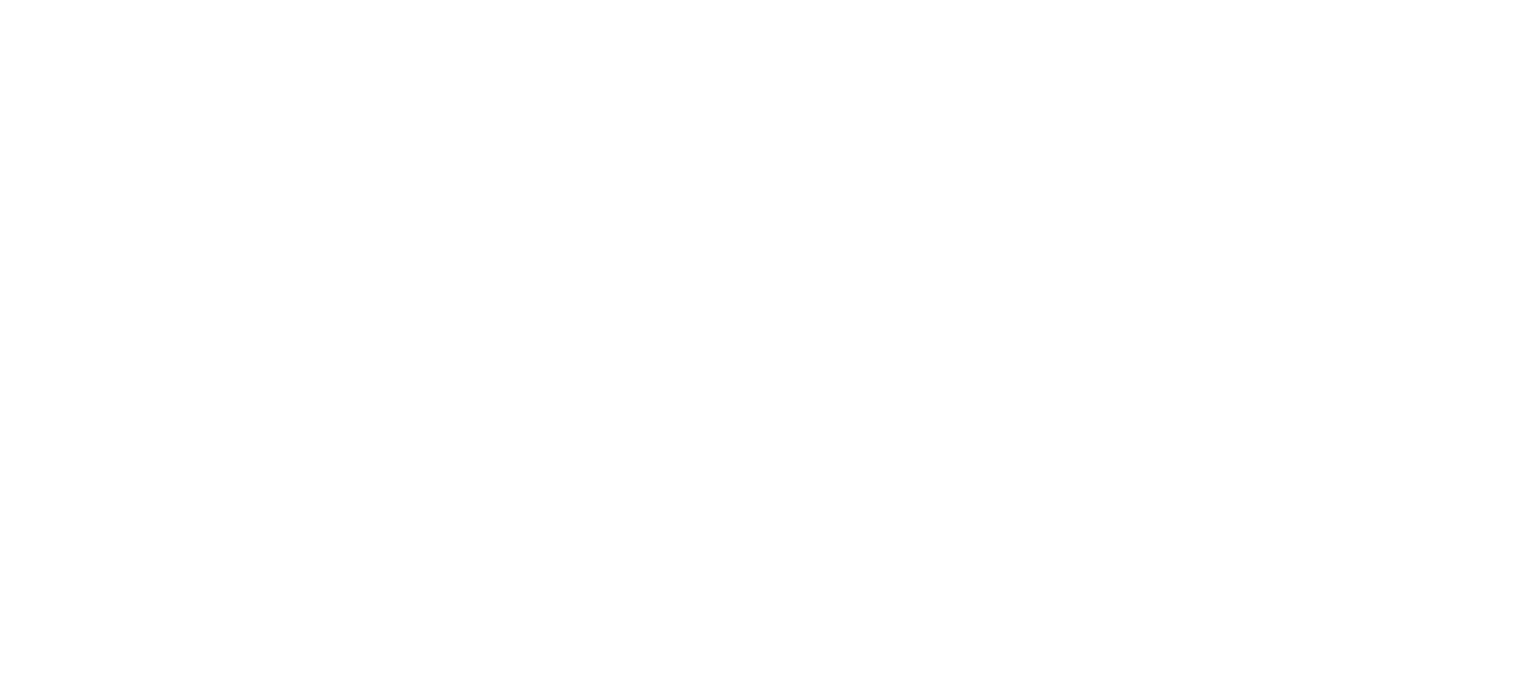 scroll, scrollTop: 0, scrollLeft: 0, axis: both 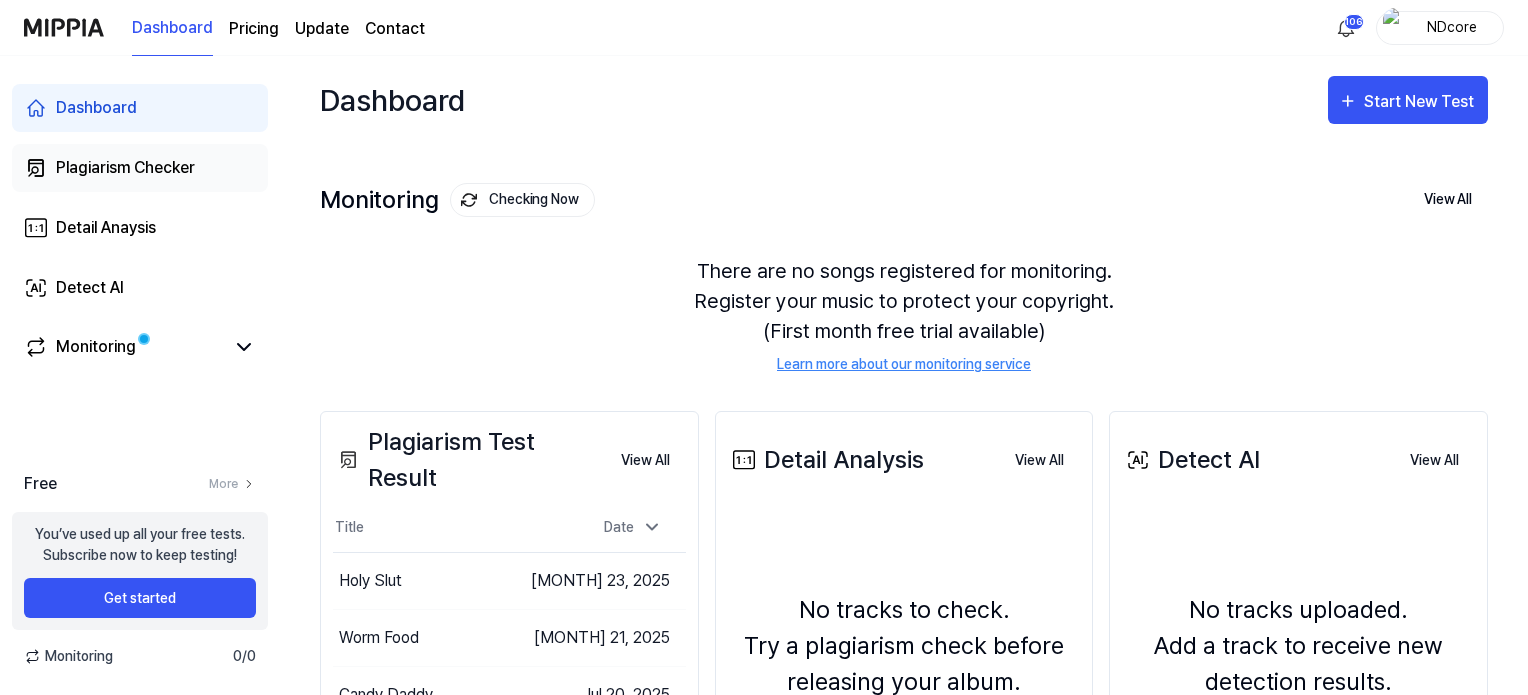 click on "Plagiarism Checker" at bounding box center [125, 168] 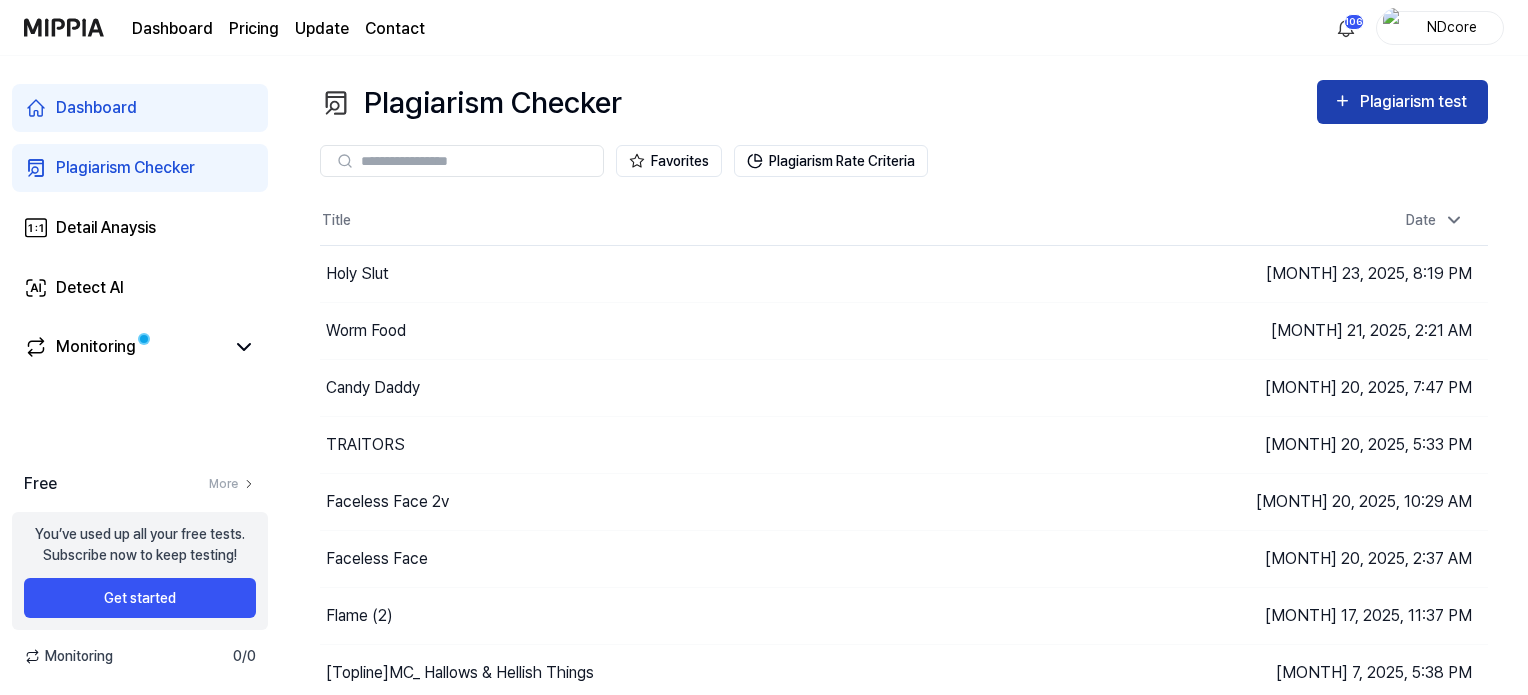 click 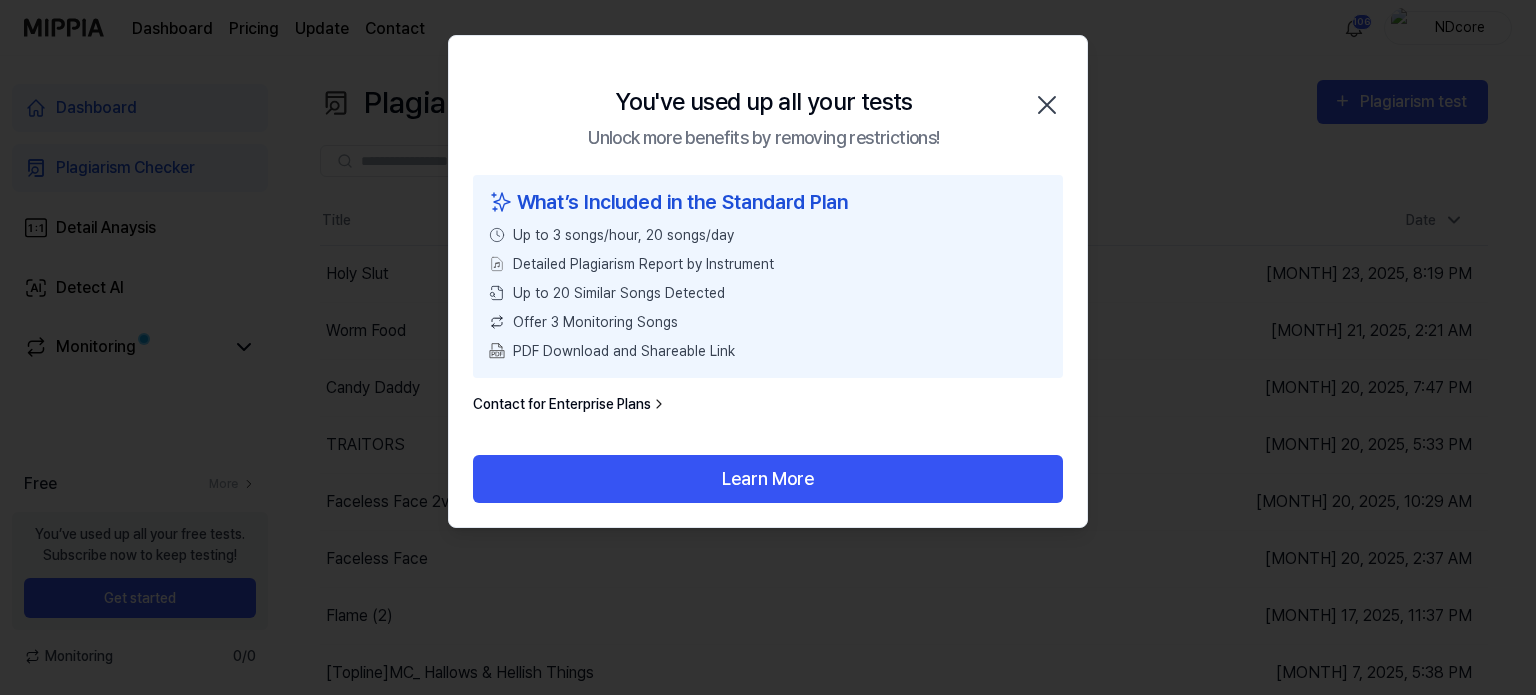 click 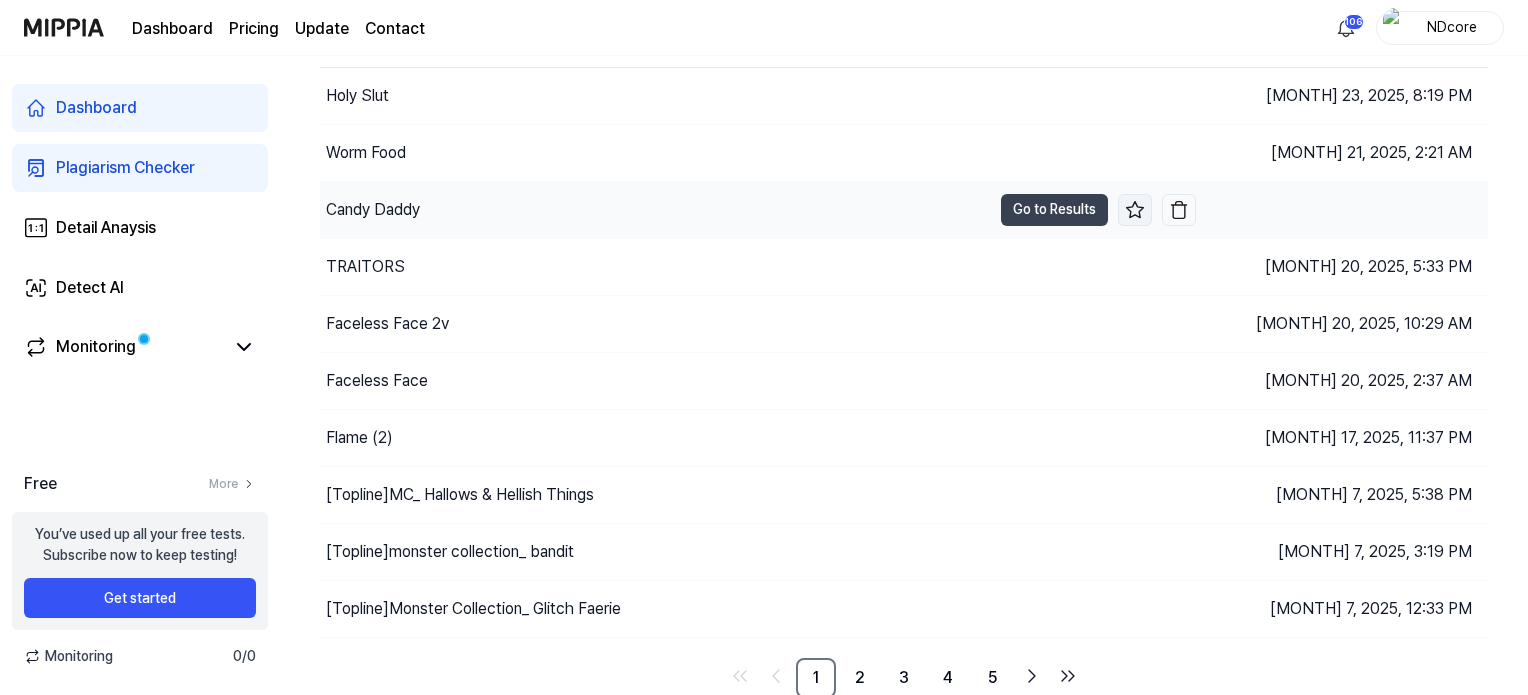 scroll, scrollTop: 175, scrollLeft: 0, axis: vertical 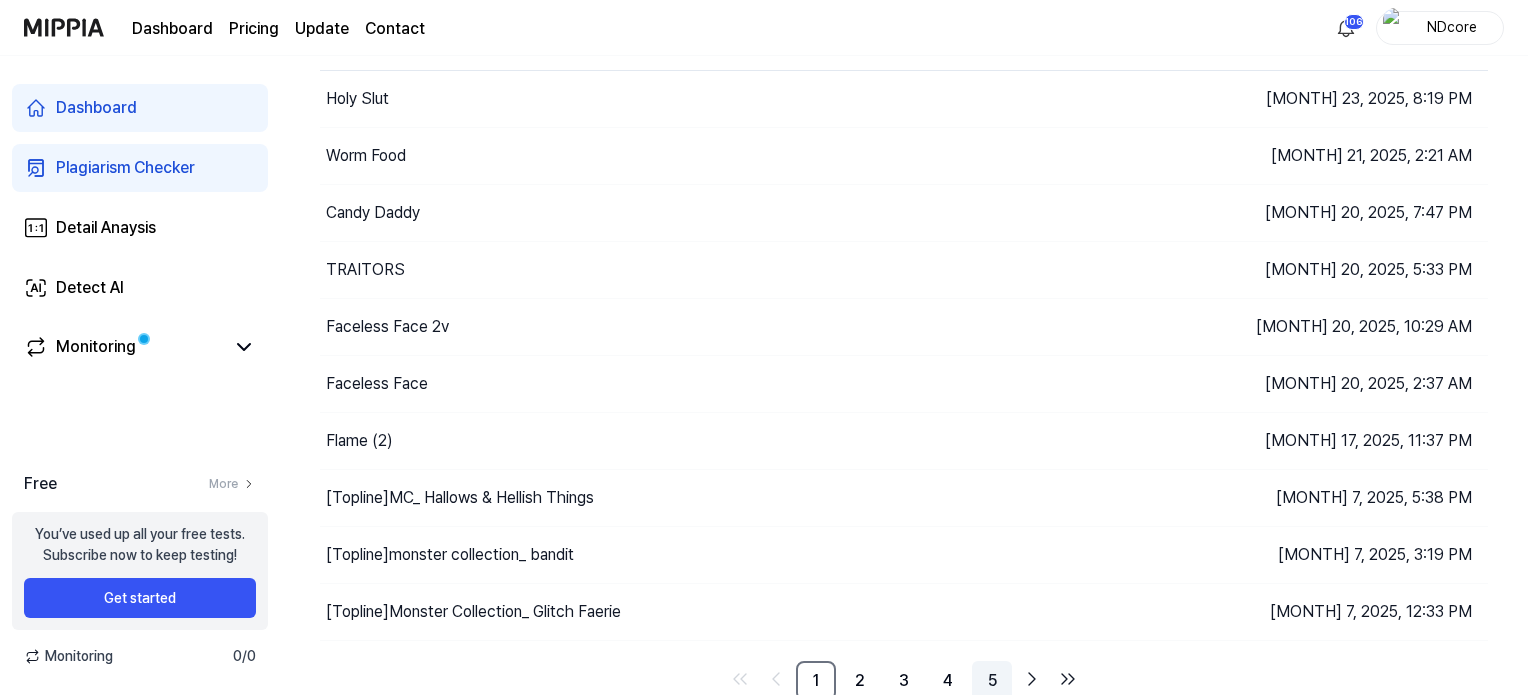 click on "5" at bounding box center [992, 681] 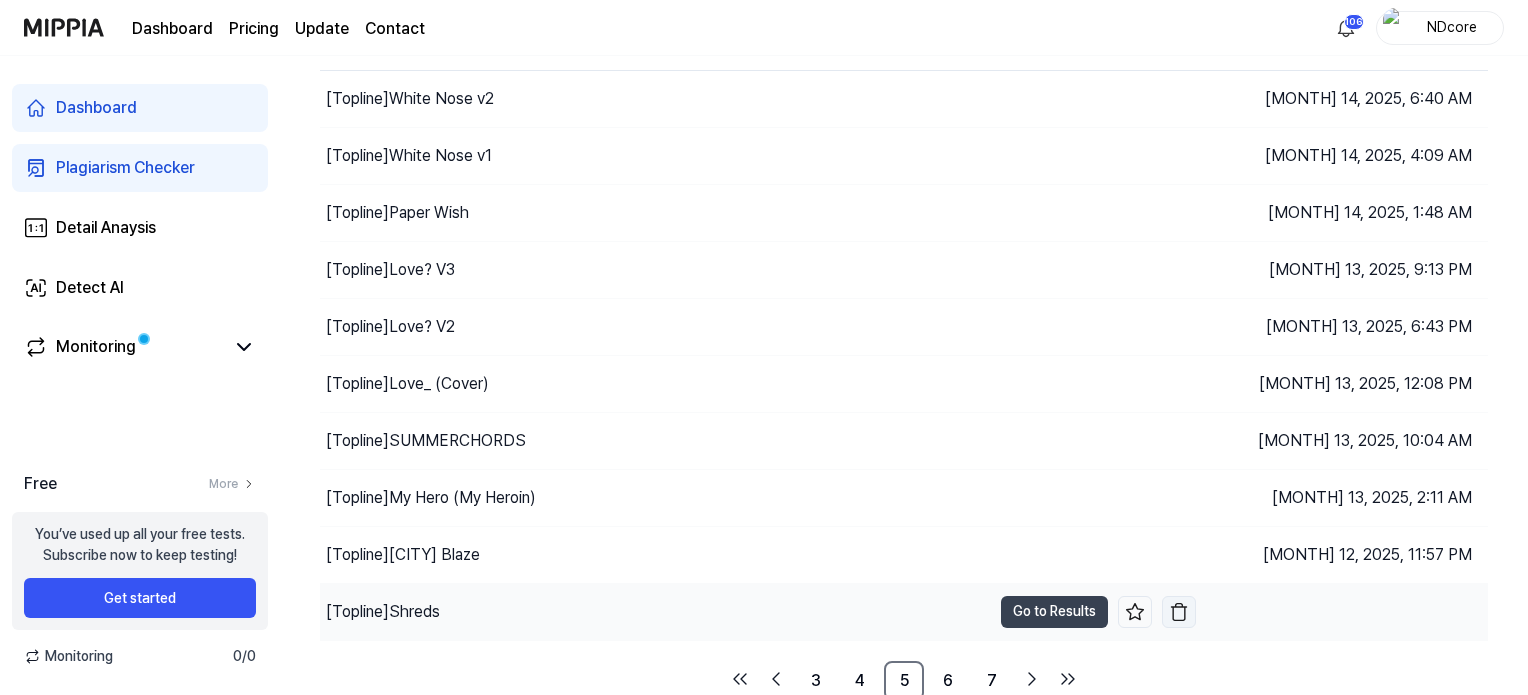 click at bounding box center [1179, 612] 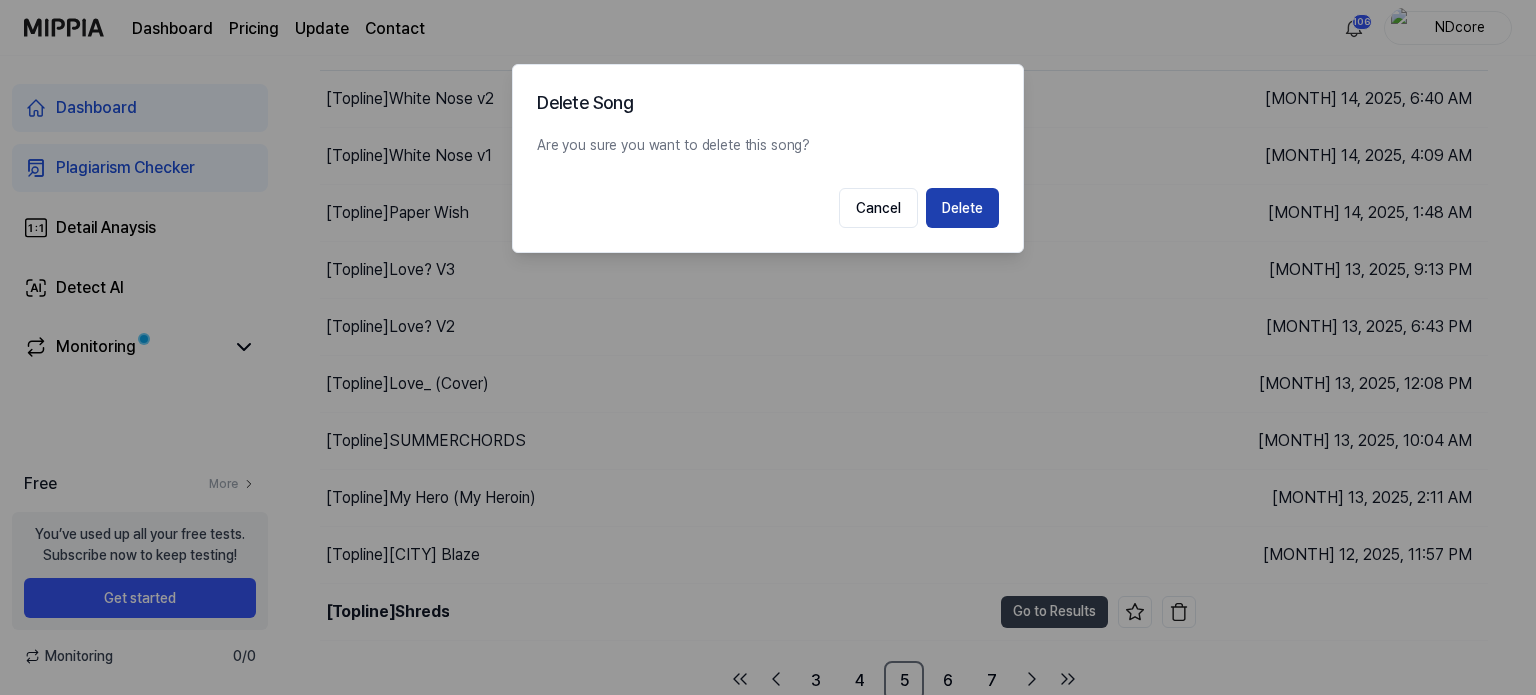 click on "Delete" at bounding box center [962, 208] 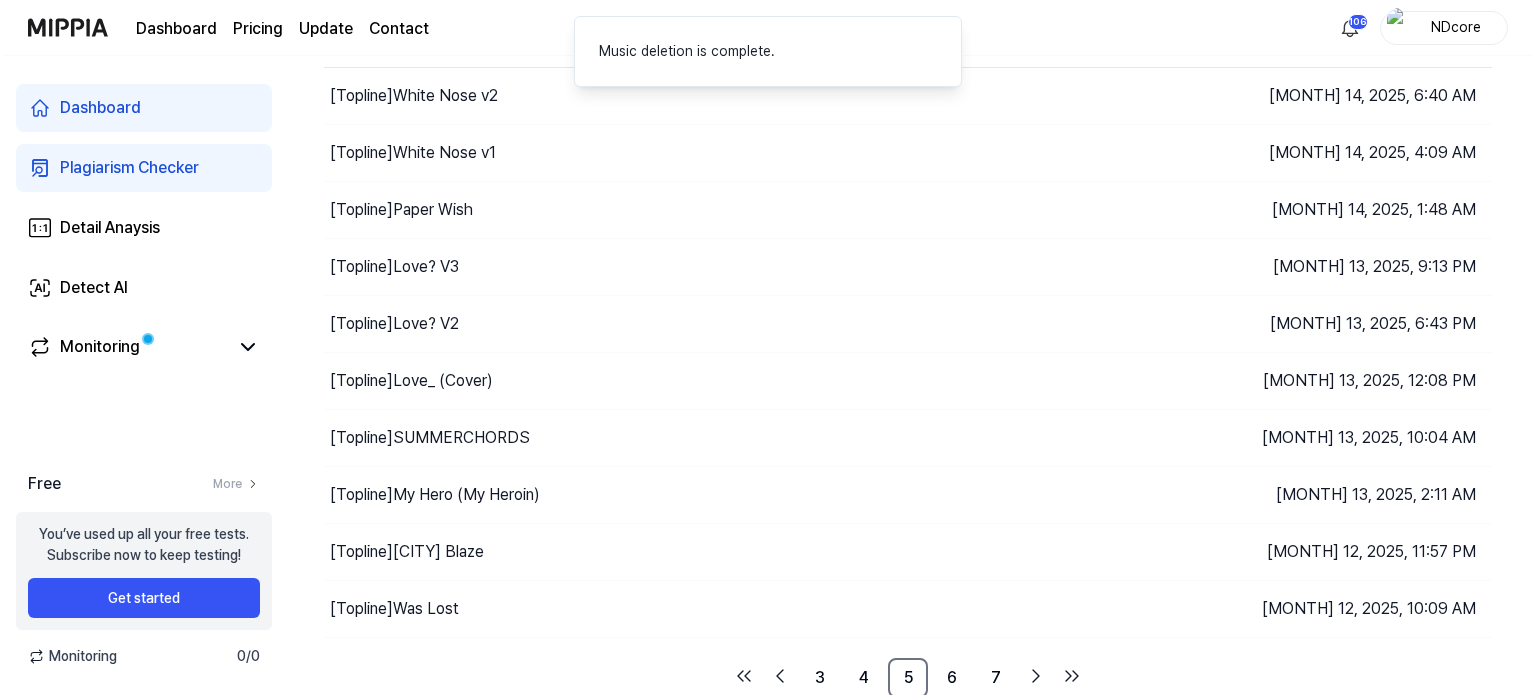scroll, scrollTop: 0, scrollLeft: 0, axis: both 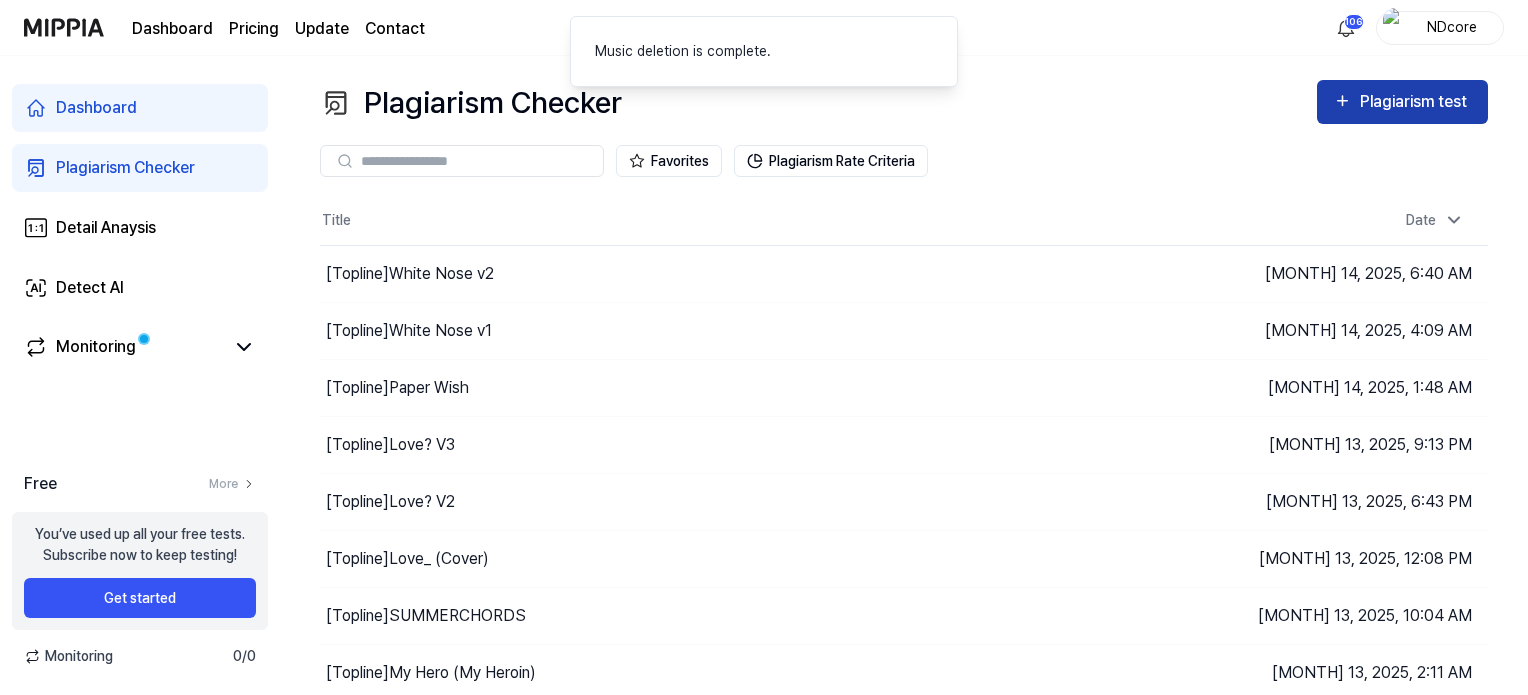 click on "Plagiarism test" at bounding box center [1402, 102] 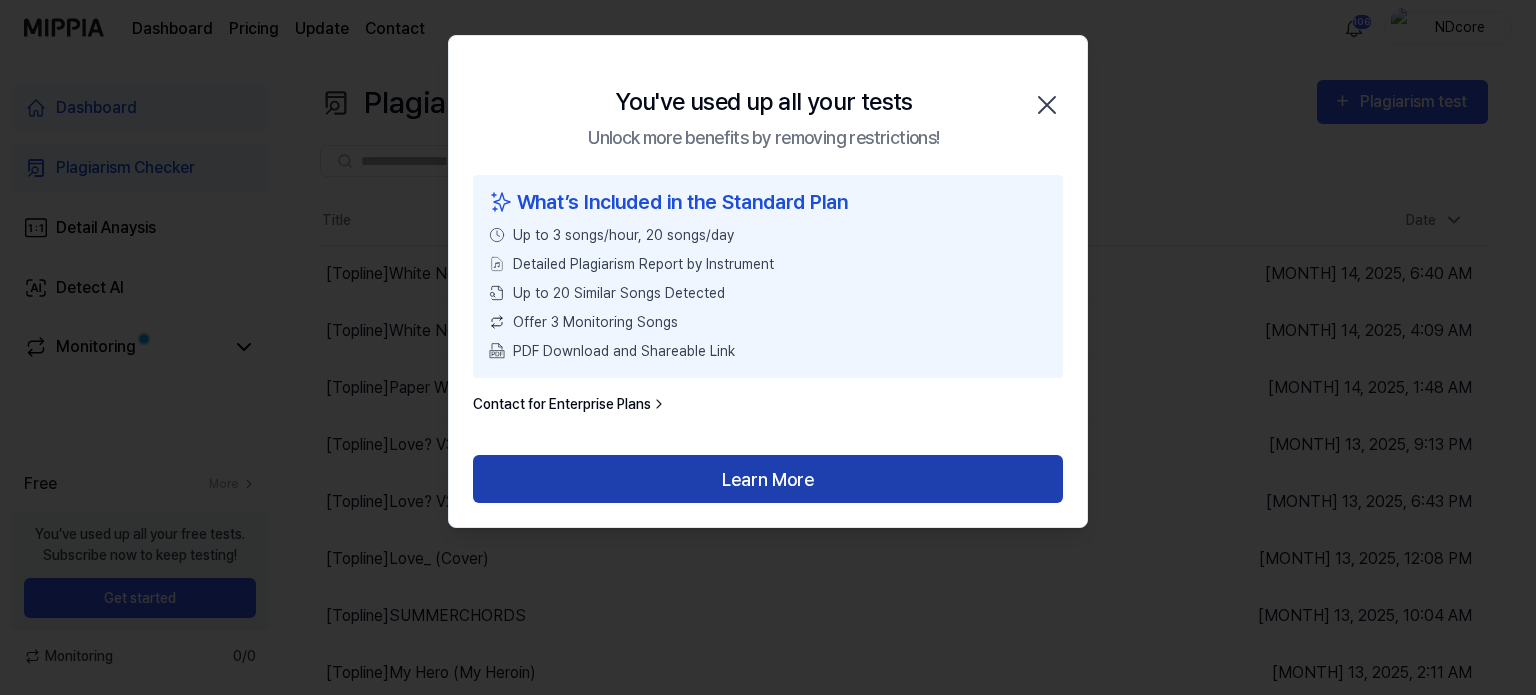 click on "Learn More" at bounding box center [768, 479] 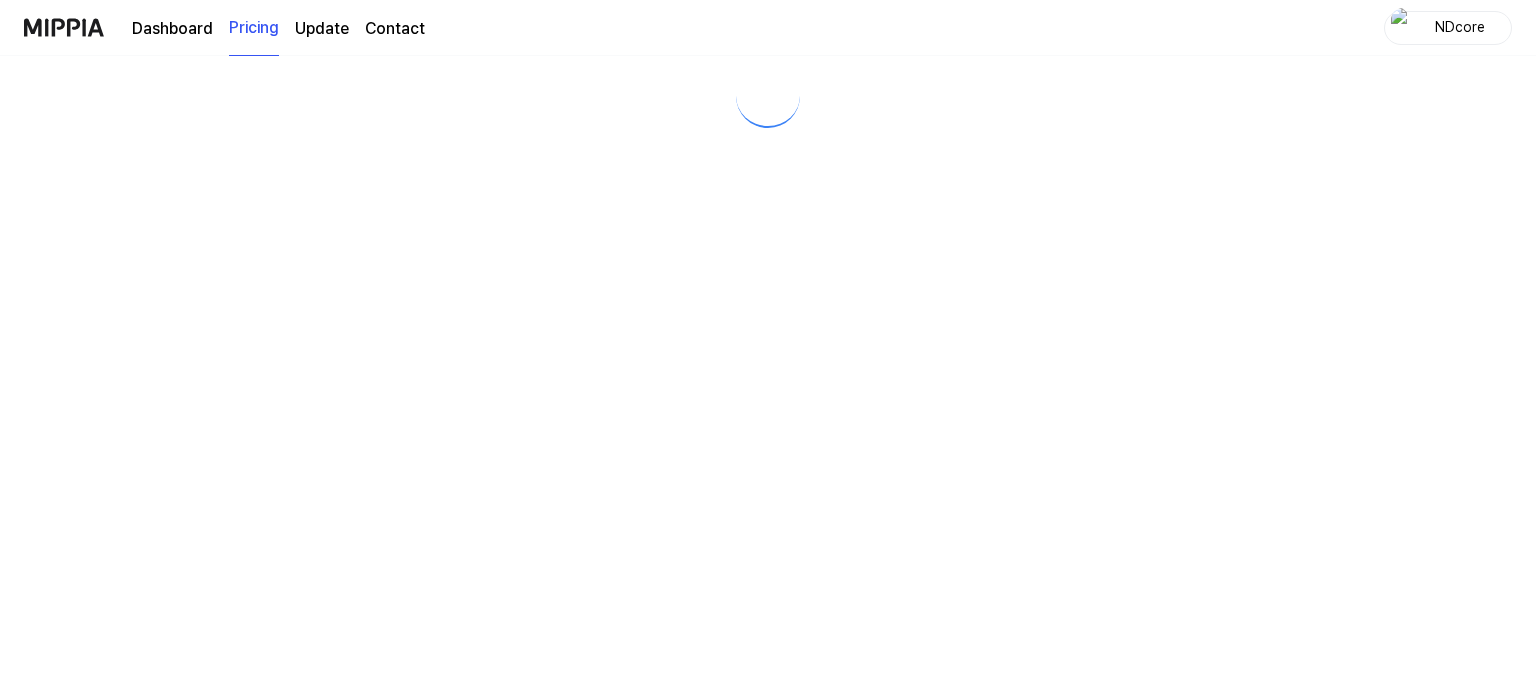 scroll, scrollTop: 0, scrollLeft: 0, axis: both 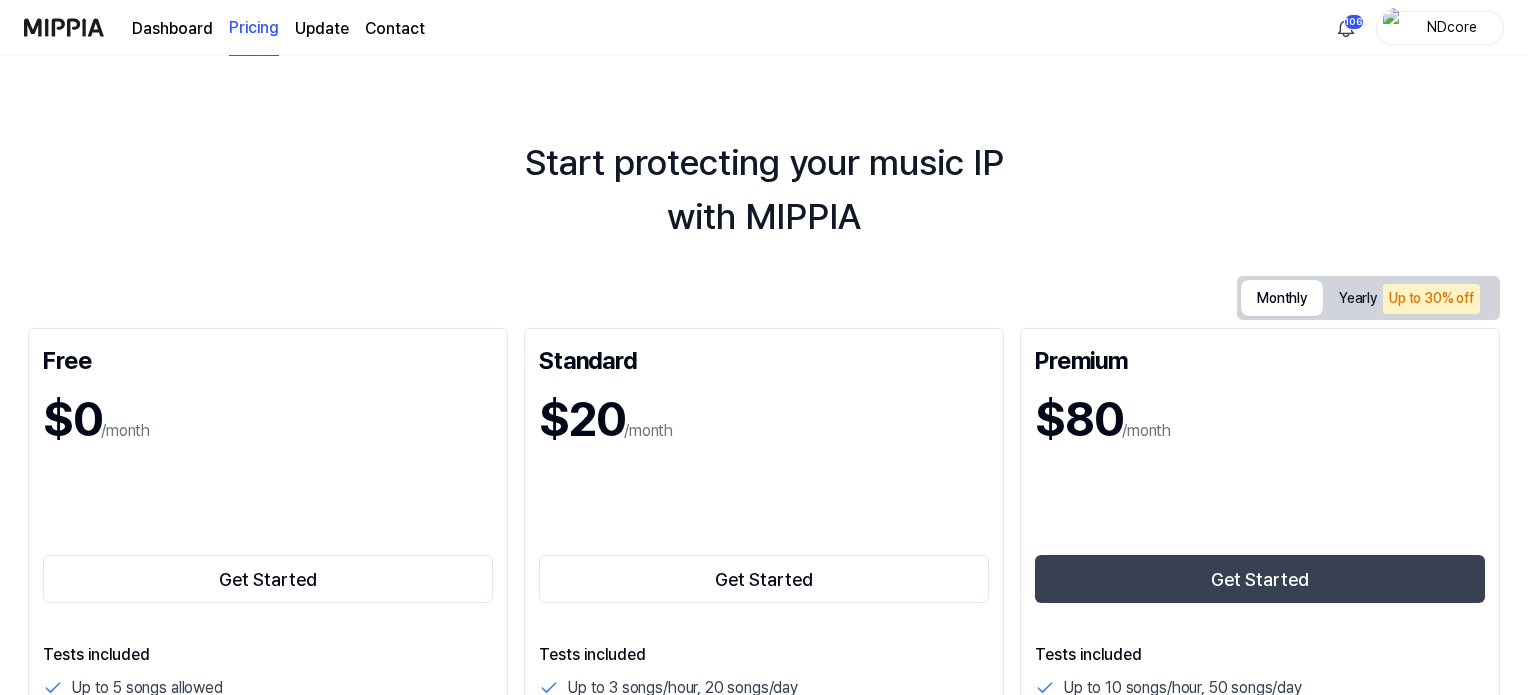 click on "Monthly" at bounding box center [1282, 298] 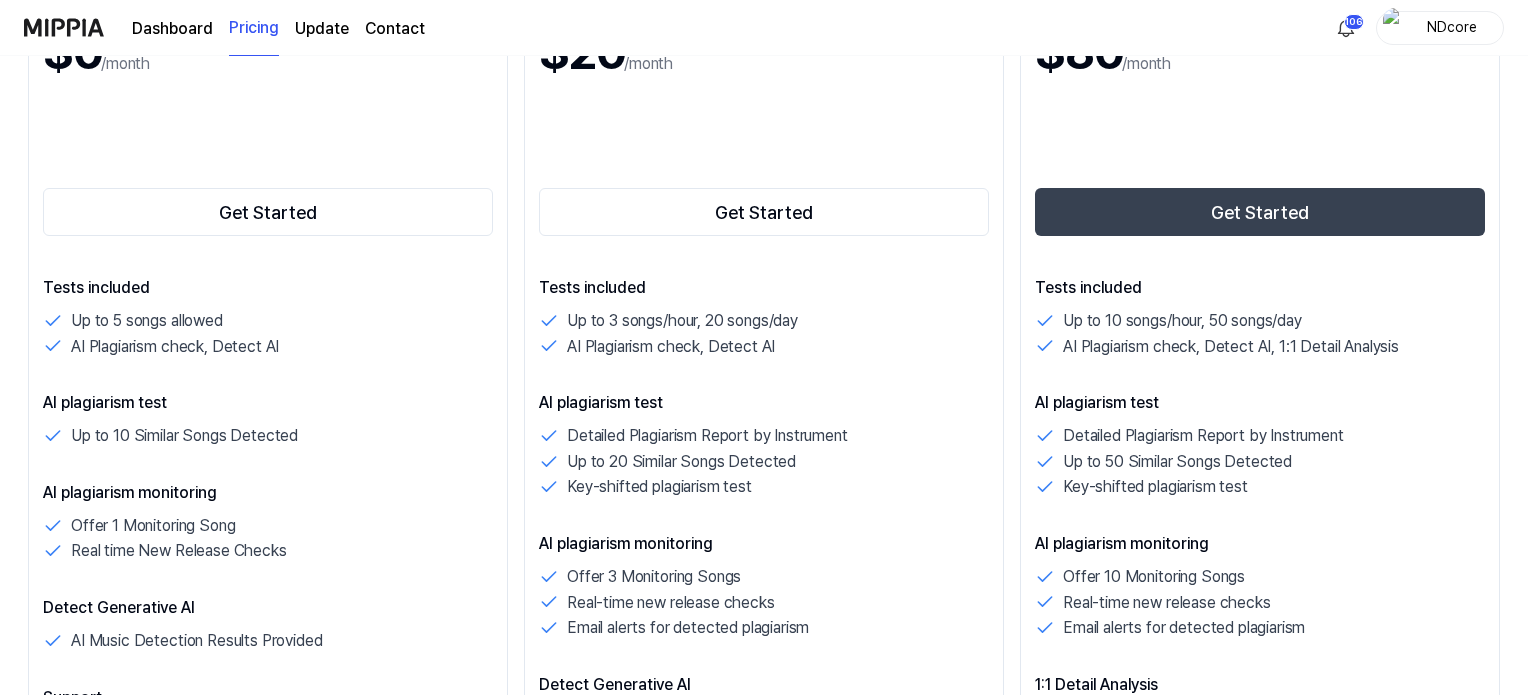 scroll, scrollTop: 0, scrollLeft: 0, axis: both 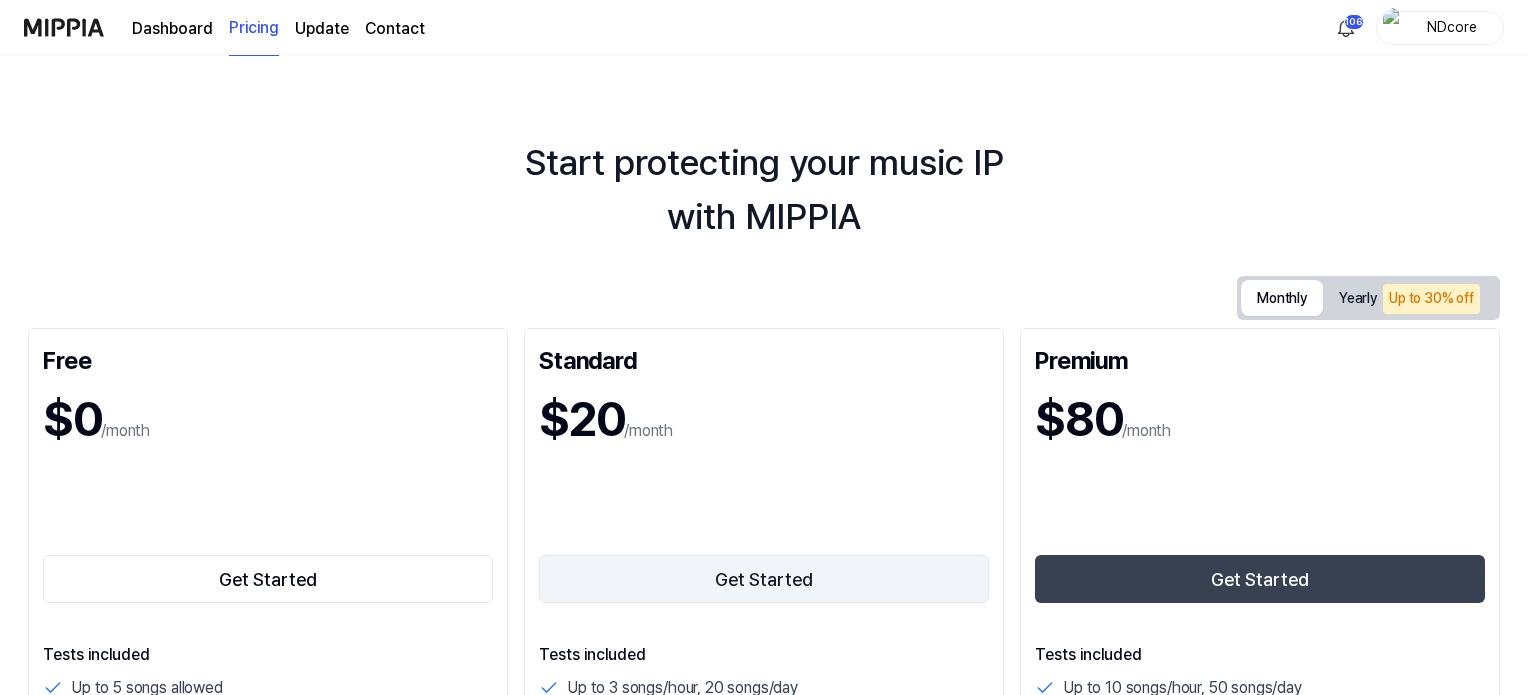 click on "Get Started" at bounding box center [764, 579] 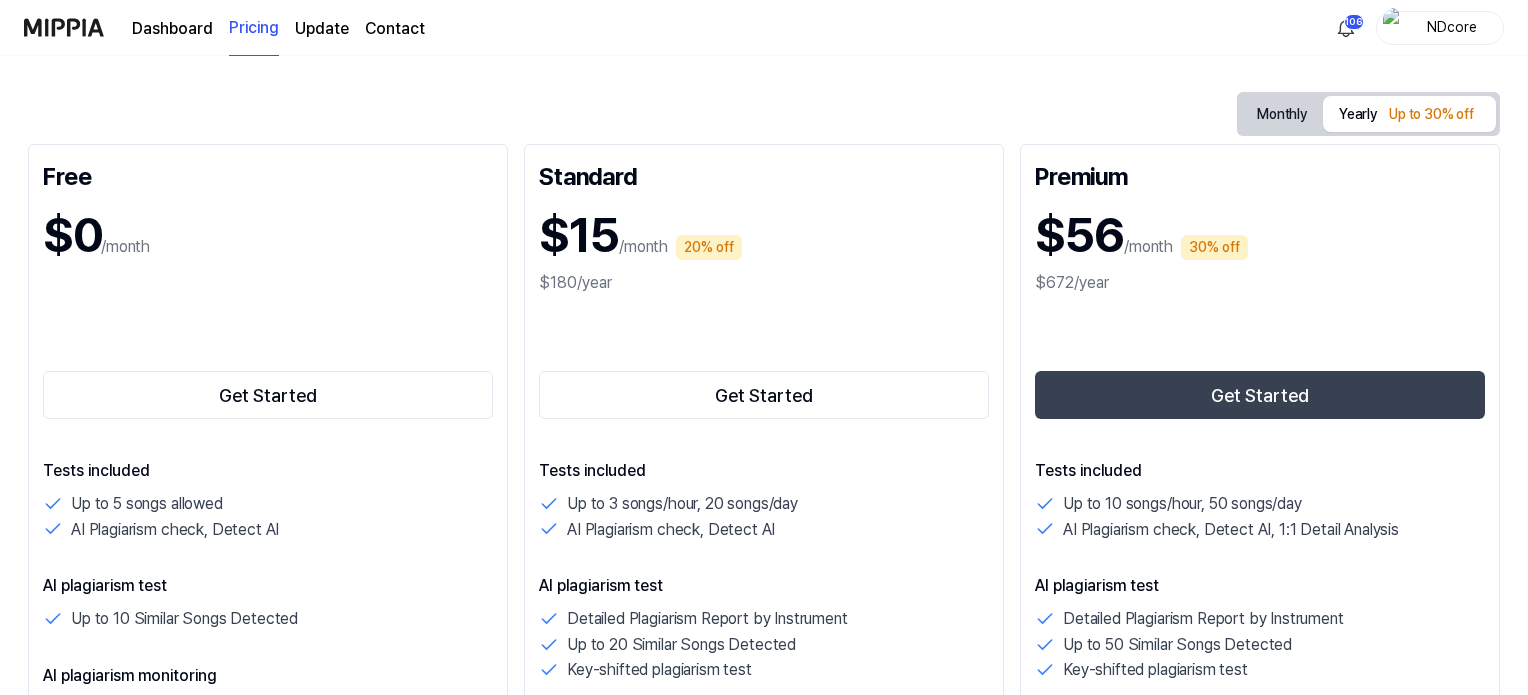 scroll, scrollTop: 0, scrollLeft: 0, axis: both 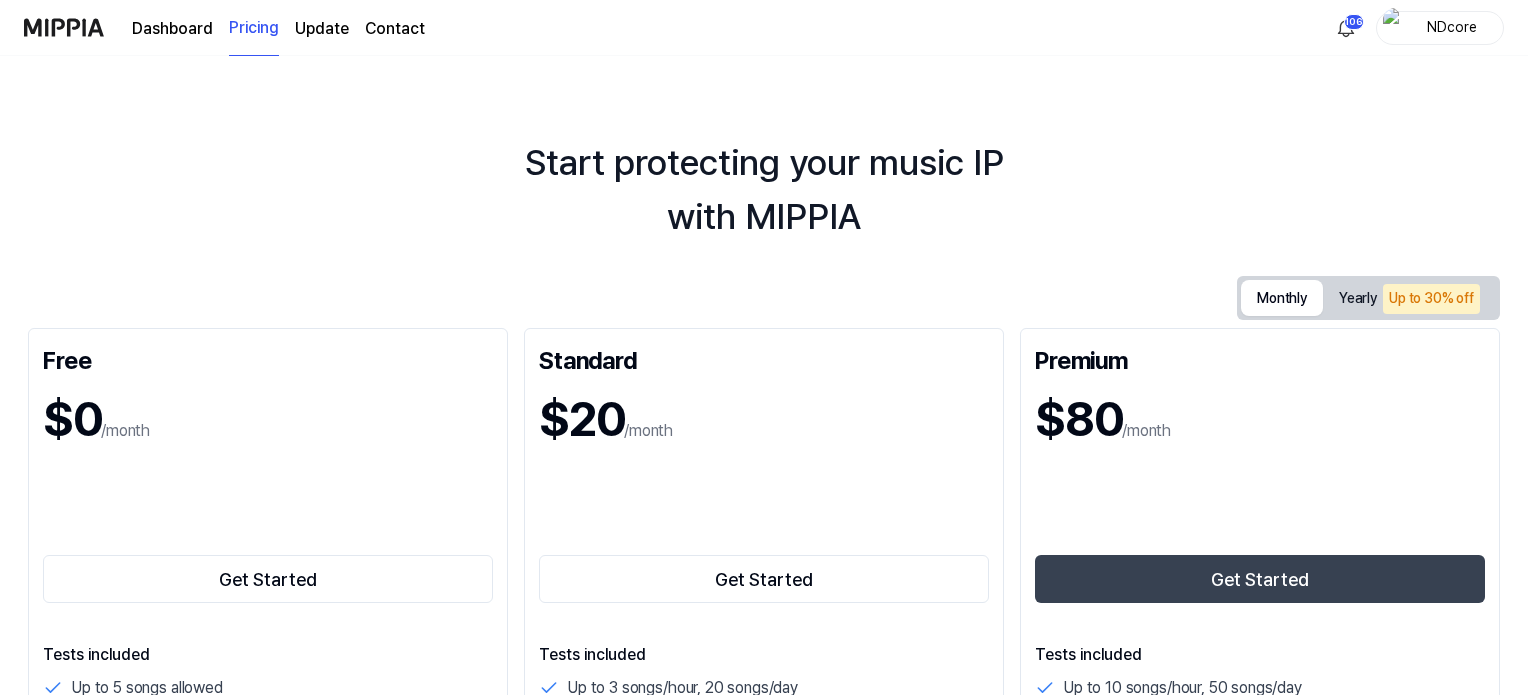 click on "Monthly" at bounding box center (1282, 298) 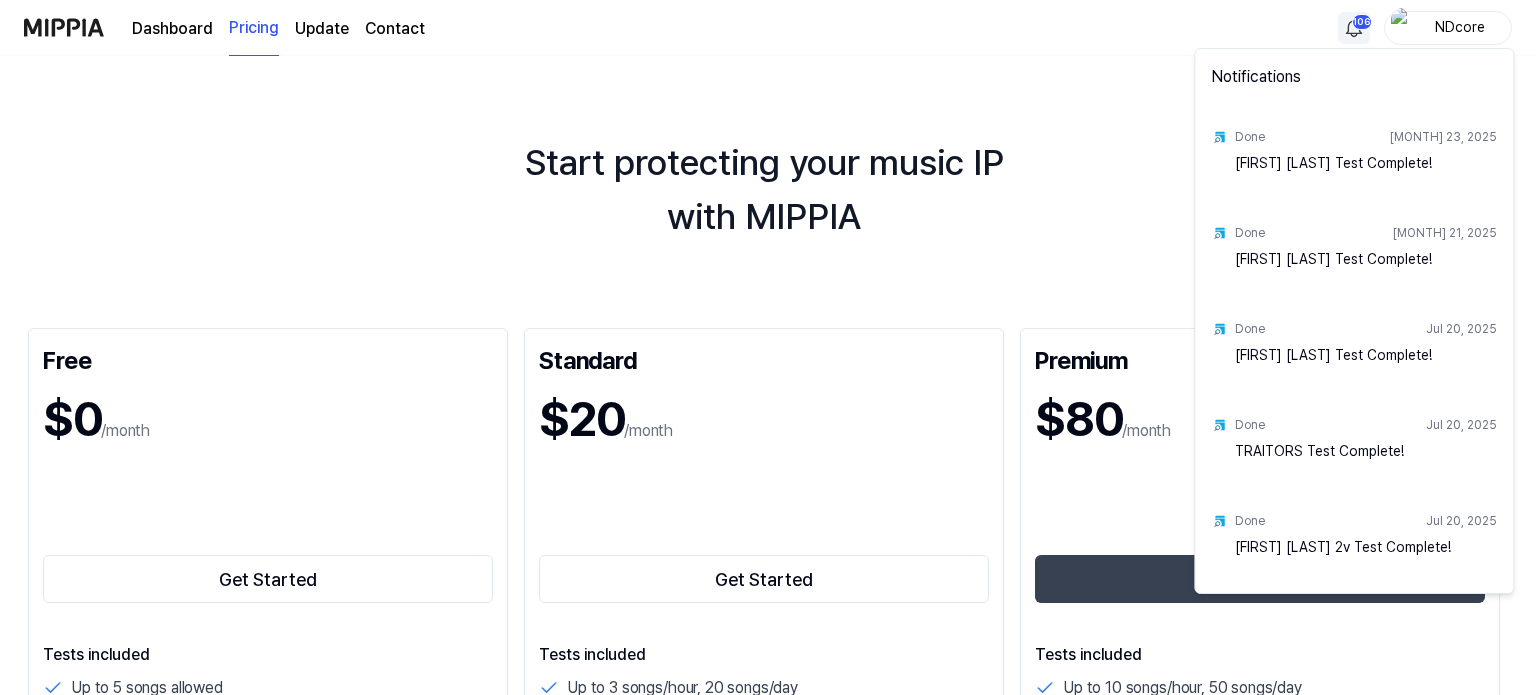 click on "Dashboard Pricing Update Contact 106 NDcore  Start protecting your music IP
with MIPPIA Monthly Yearly Up to 30% off Free $0 /month Get Started Tests included Up to 5 songs allowed AI Plagiarism check, Detect AI AI plagiarism test Up to 10 Similar Songs Detected AI plagiarism monitoring Offer 1 Monitoring Song Real time New Release Checks Detect Generative AI AI Music Detection Results Provided Support Personal dashboard for IP management Standard $20 /month Get Started Tests included Up to 3 songs/hour, 20 songs/day AI Plagiarism check, Detect AI AI plagiarism test Detailed Plagiarism Report by Instrument Up to 20 Similar Songs Detected Key-shifted plagiarism test AI plagiarism monitoring Offer 3 Monitoring Songs Real-time new release checks Email alerts for detected plagiarism Detect Generative AI AI Music Detection Results Provided Support Personal dashboard for IP management Plagiarism Report PDF Download or Sharing Premium $80 /month Get Started Tests included Up to 10 songs/hour, 50 songs/day Support" at bounding box center (768, 347) 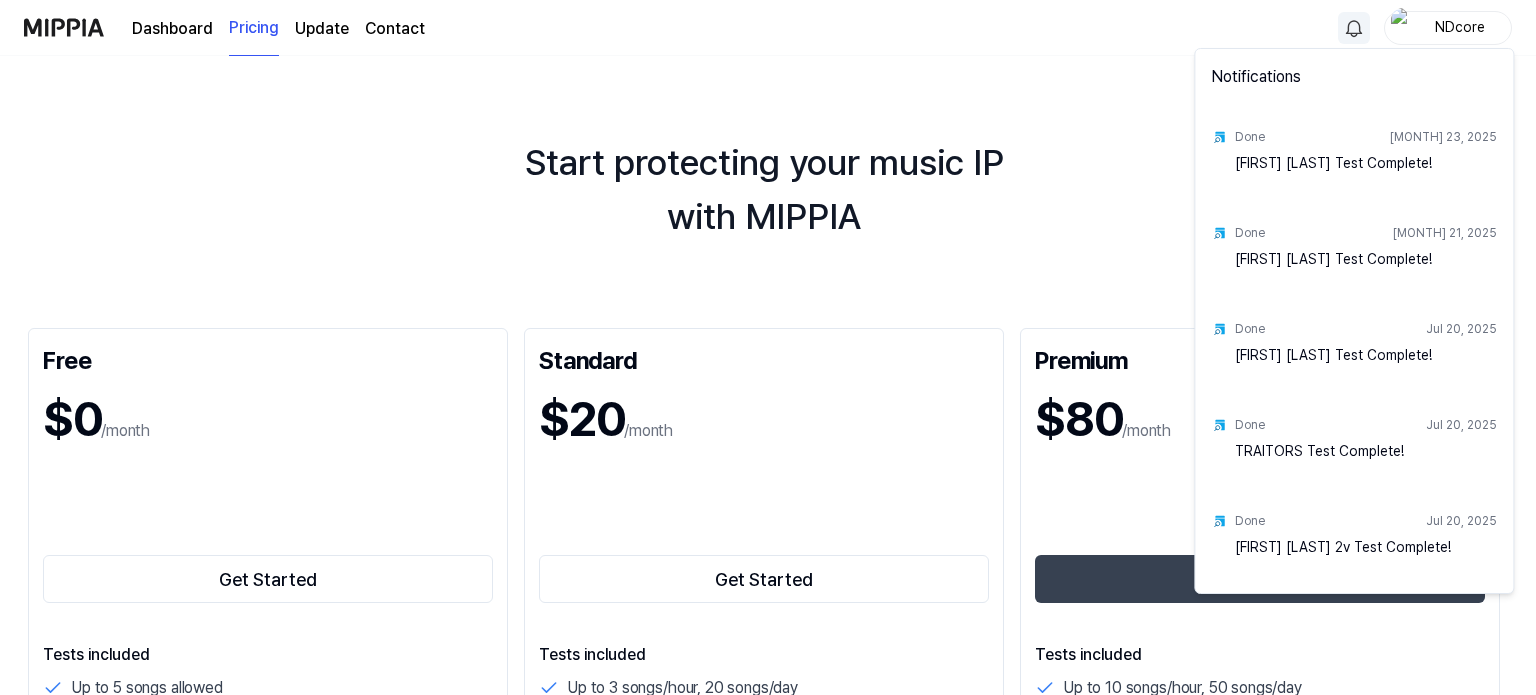 click on "Dashboard Pricing Update Contact NDcore  Start protecting your music IP
with MIPPIA Monthly Yearly Up to 30% off Free $0 /month Get Started Tests included Up to 5 songs allowed AI Plagiarism check, Detect AI AI plagiarism test Up to 10 Similar Songs Detected AI plagiarism monitoring Offer 1 Monitoring Song Real time New Release Checks Detect Generative AI AI Music Detection Results Provided Support Personal dashboard for IP management Standard $20 /month Get Started Tests included Up to 3 songs/hour, 20 songs/day AI Plagiarism check, Detect AI AI plagiarism test Detailed Plagiarism Report by Instrument Up to 20 Similar Songs Detected Key-shifted plagiarism test AI plagiarism monitoring Offer 3 Monitoring Songs Real-time new release checks Email alerts for detected plagiarism Detect Generative AI AI Music Detection Results Provided Support Personal dashboard for IP management Plagiarism Report PDF Download or Sharing Premium $80 /month Get Started Tests included Up to 10 songs/hour, 50 songs/day Support Trial" at bounding box center (768, 347) 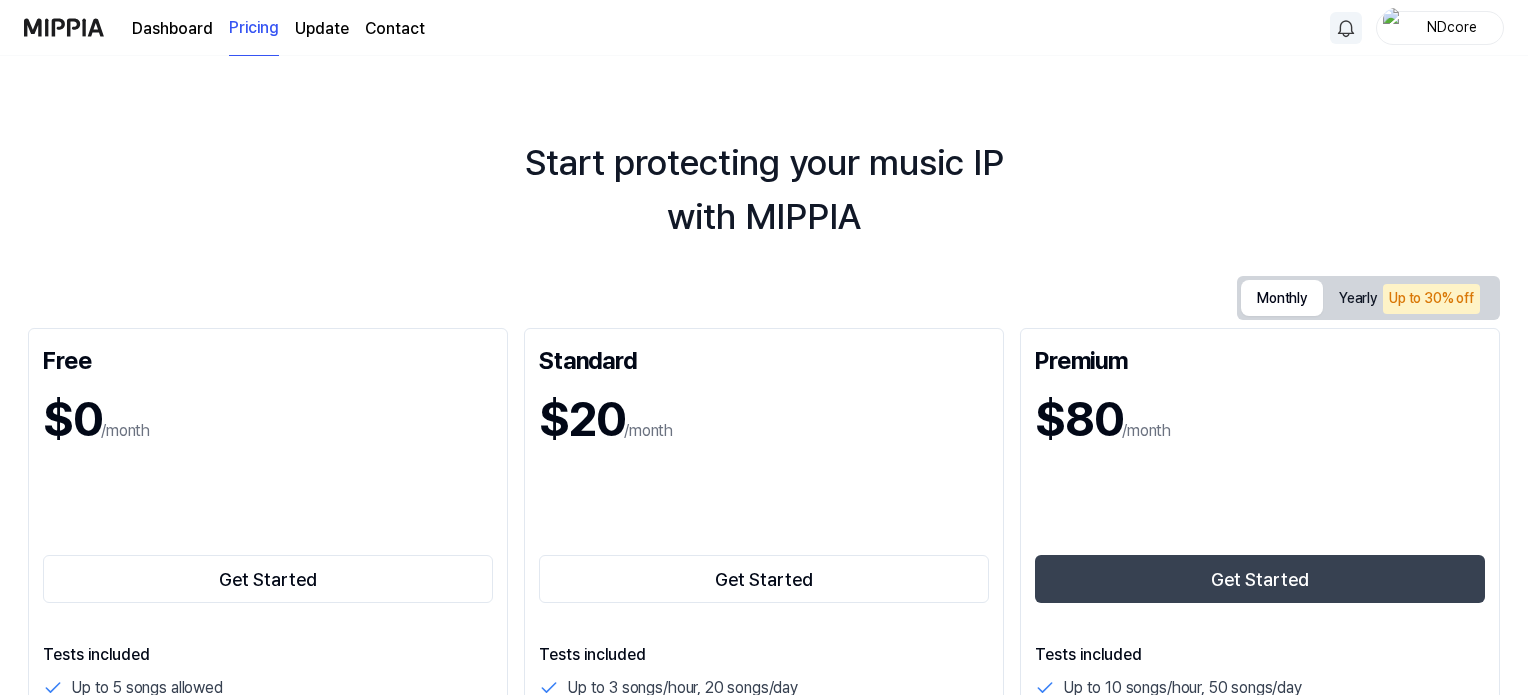 click at bounding box center [1395, 28] 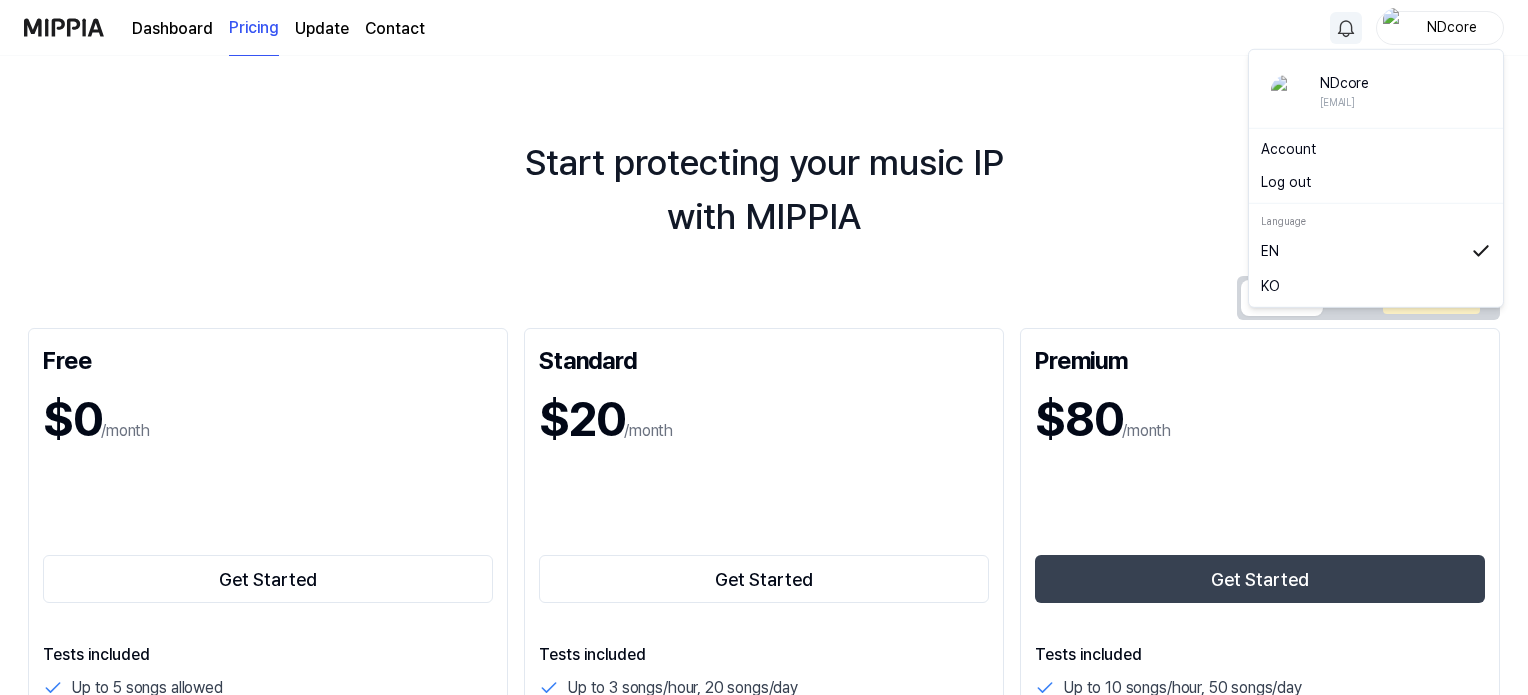 click on "Account" at bounding box center [1376, 149] 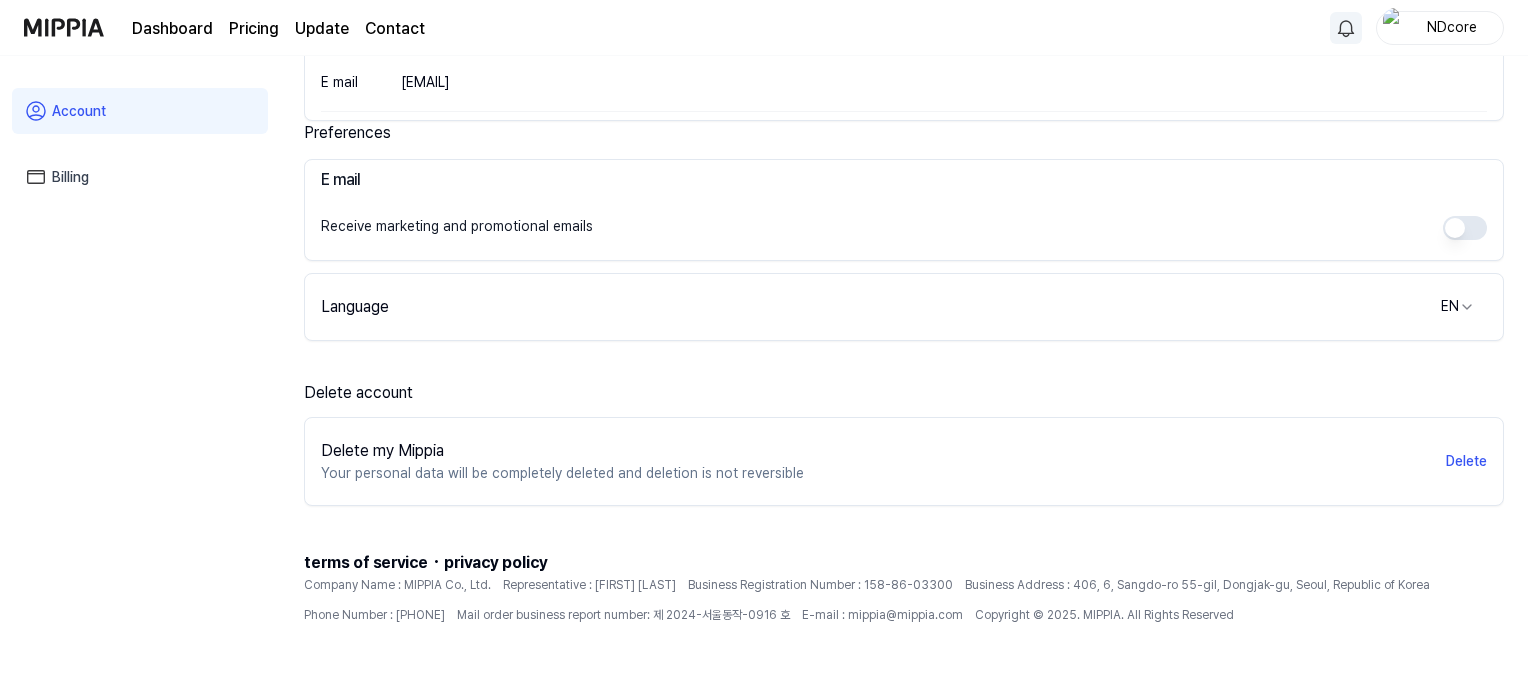 scroll, scrollTop: 380, scrollLeft: 0, axis: vertical 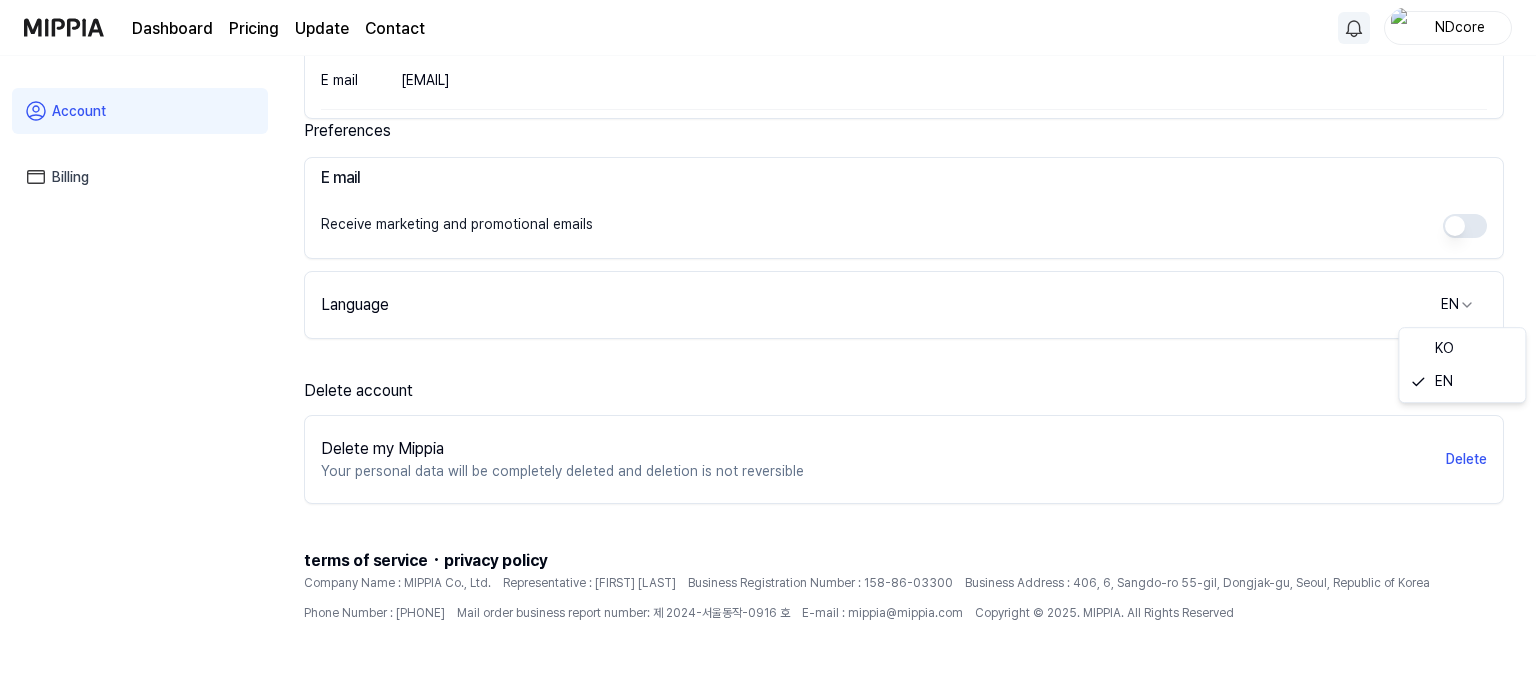 click on "Dashboard Pricing Update Contact NDcore  Account Billing Profile Image Upload Image Remove Image nickname NDcore  Edit User name E mail nandiintheuk@gmail.com Preferences E mail Receive marketing and promotional emails Language EN Delete account Delete my Mippia Your personal data will be completely deleted and deletion is not reversible Delete terms of service · privacy policy Company Name : MIPPIA Co., Ltd. Representative : Oh ChanHo Business Registration Number : 158-86-03300 Business Address : 406, 6, Sangdo-ro 55-gil, Dongjak-gu, Seoul, Republic of Korea Phone Number : 0507-1419-9066 Mail order business report number: 제 2024-서울동작-0916 호 E-mail : mippia@mippia.com Copyright © 2025. MIPPIA. All Rights Reserved KO EN" at bounding box center (768, -33) 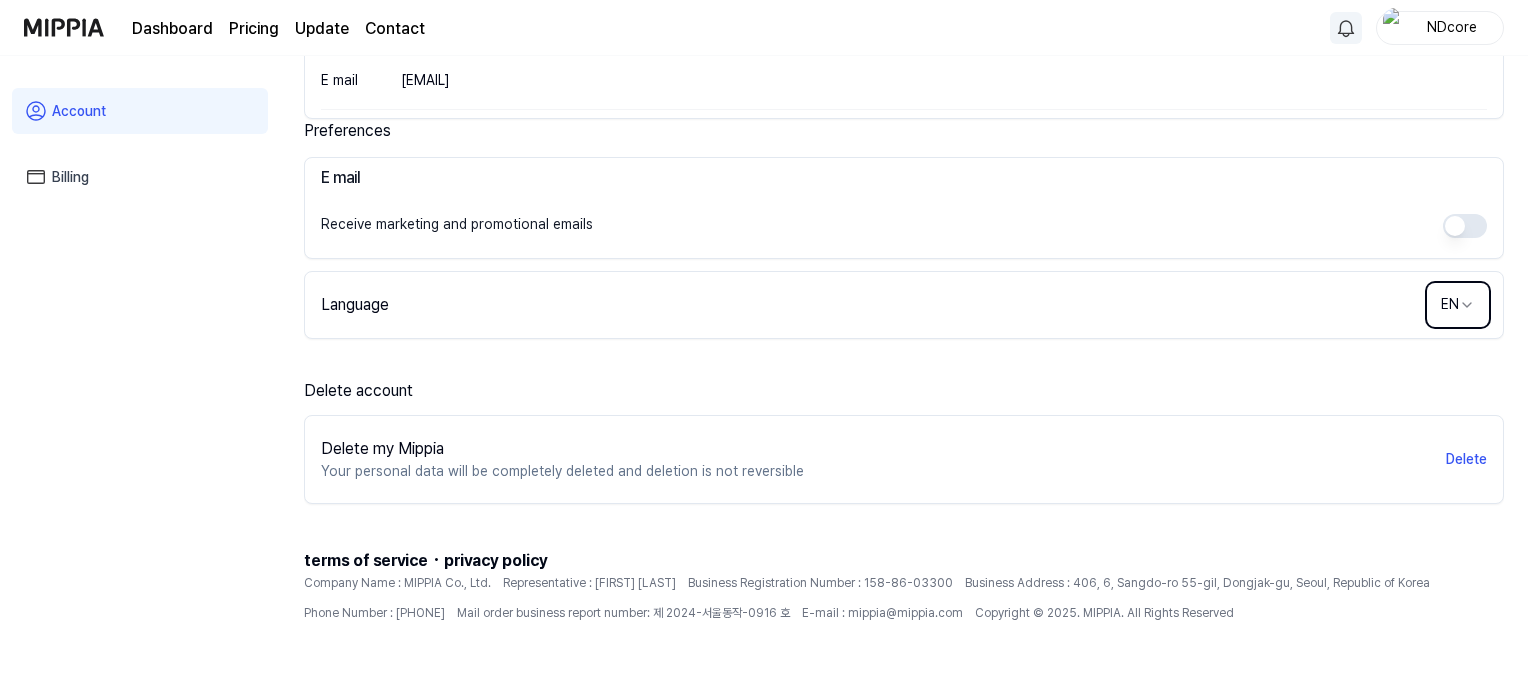 click on "Dashboard Pricing Update Contact NDcore  Account Billing Profile Image Upload Image Remove Image nickname NDcore  Edit User name E mail nandiintheuk@gmail.com Preferences E mail Receive marketing and promotional emails Language EN Delete account Delete my Mippia Your personal data will be completely deleted and deletion is not reversible Delete terms of service · privacy policy Company Name : MIPPIA Co., Ltd. Representative : Oh ChanHo Business Registration Number : 158-86-03300 Business Address : 406, 6, Sangdo-ro 55-gil, Dongjak-gu, Seoul, Republic of Korea Phone Number : 0507-1419-9066 Mail order business report number: 제 2024-서울동작-0916 호 E-mail : mippia@mippia.com Copyright © 2025. MIPPIA. All Rights Reserved" at bounding box center (764, -33) 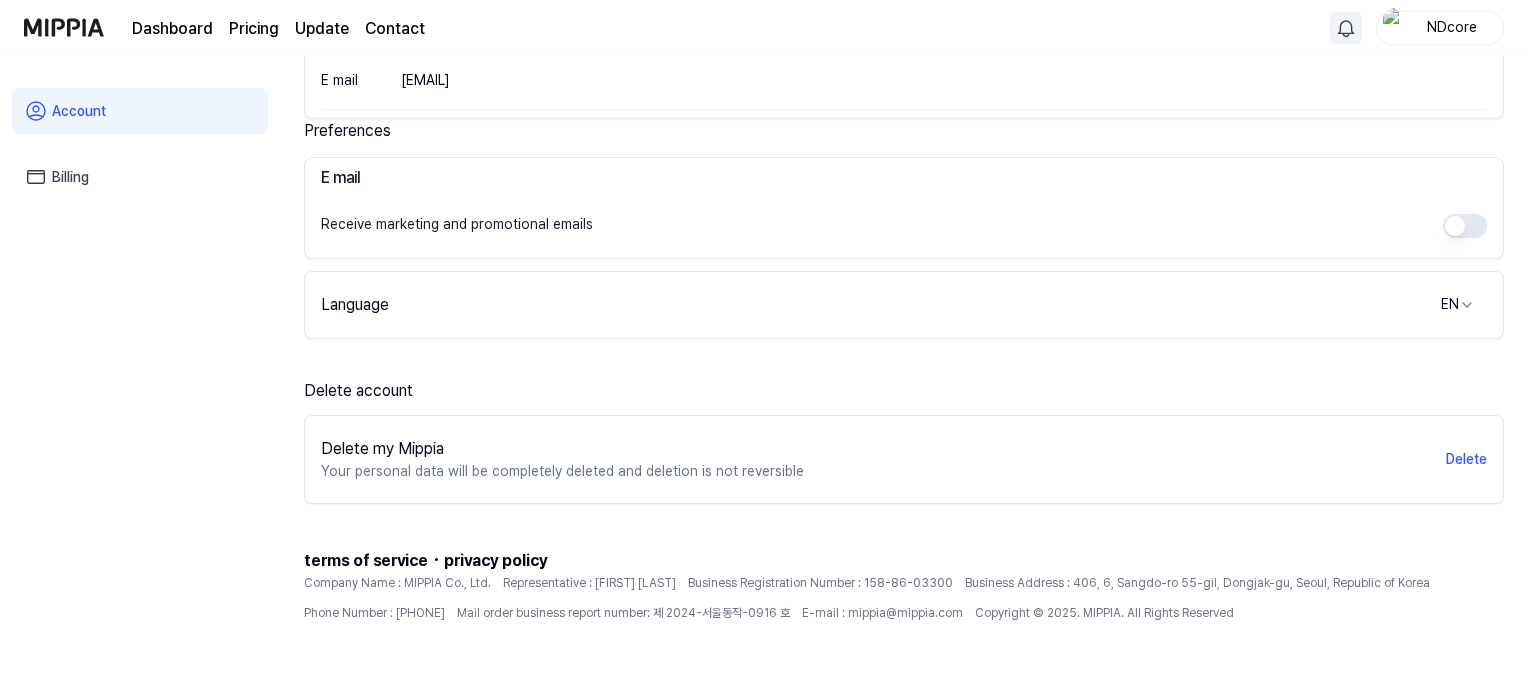 click on "Billing" at bounding box center [140, 177] 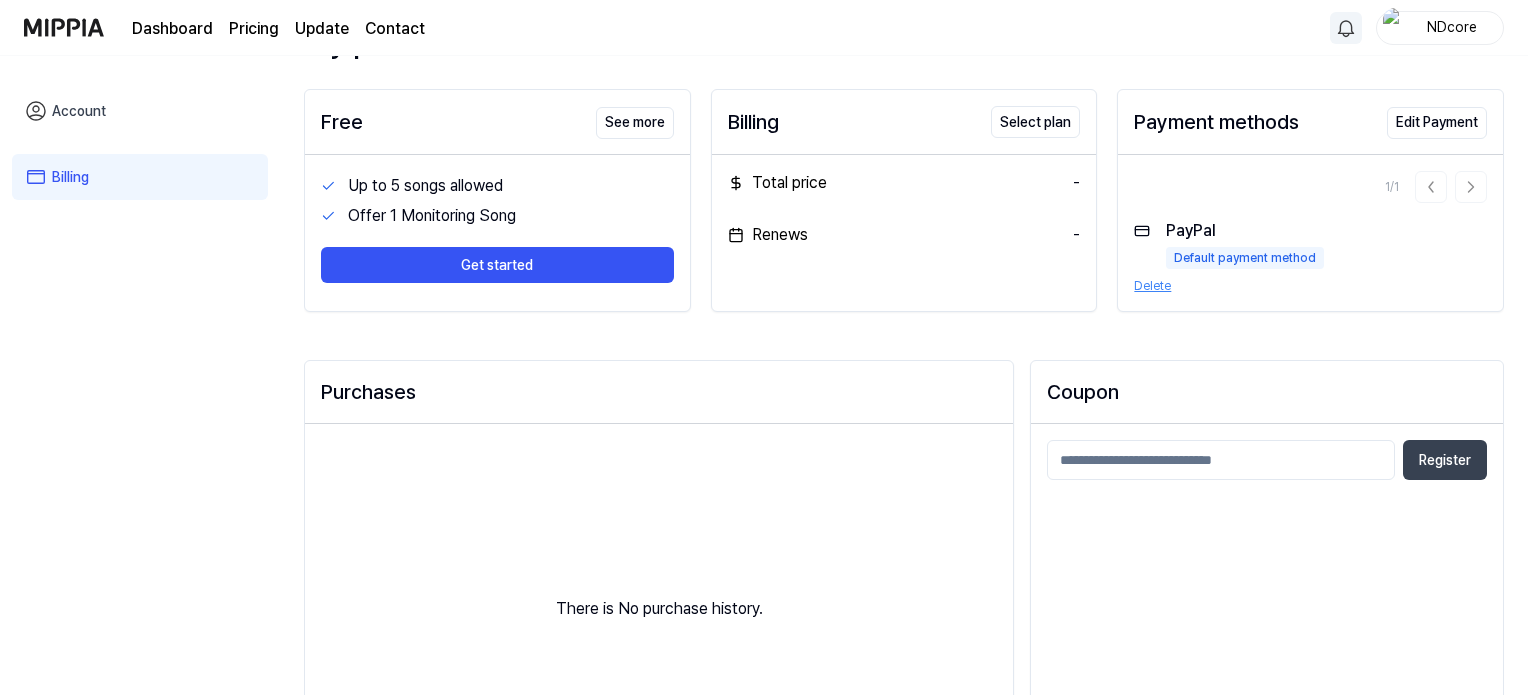 scroll, scrollTop: 0, scrollLeft: 0, axis: both 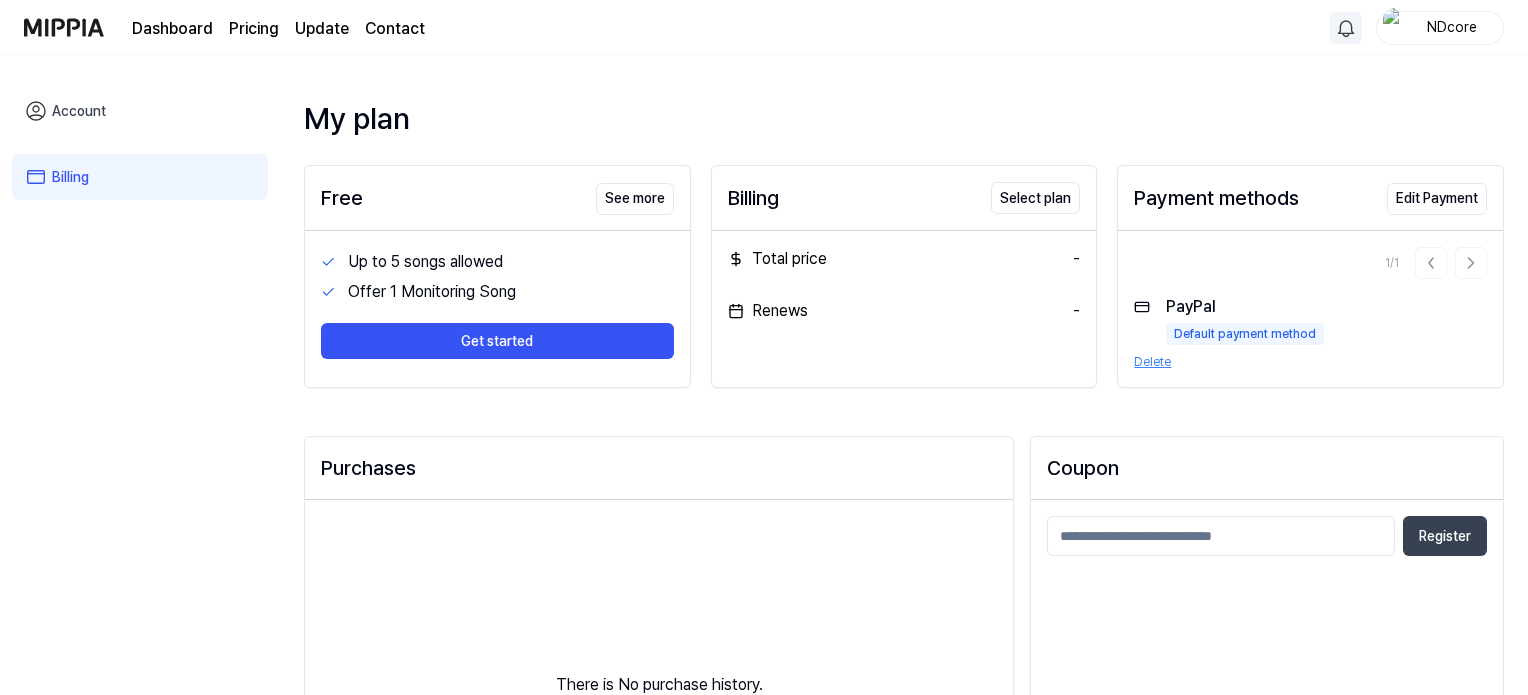 click at bounding box center (64, 27) 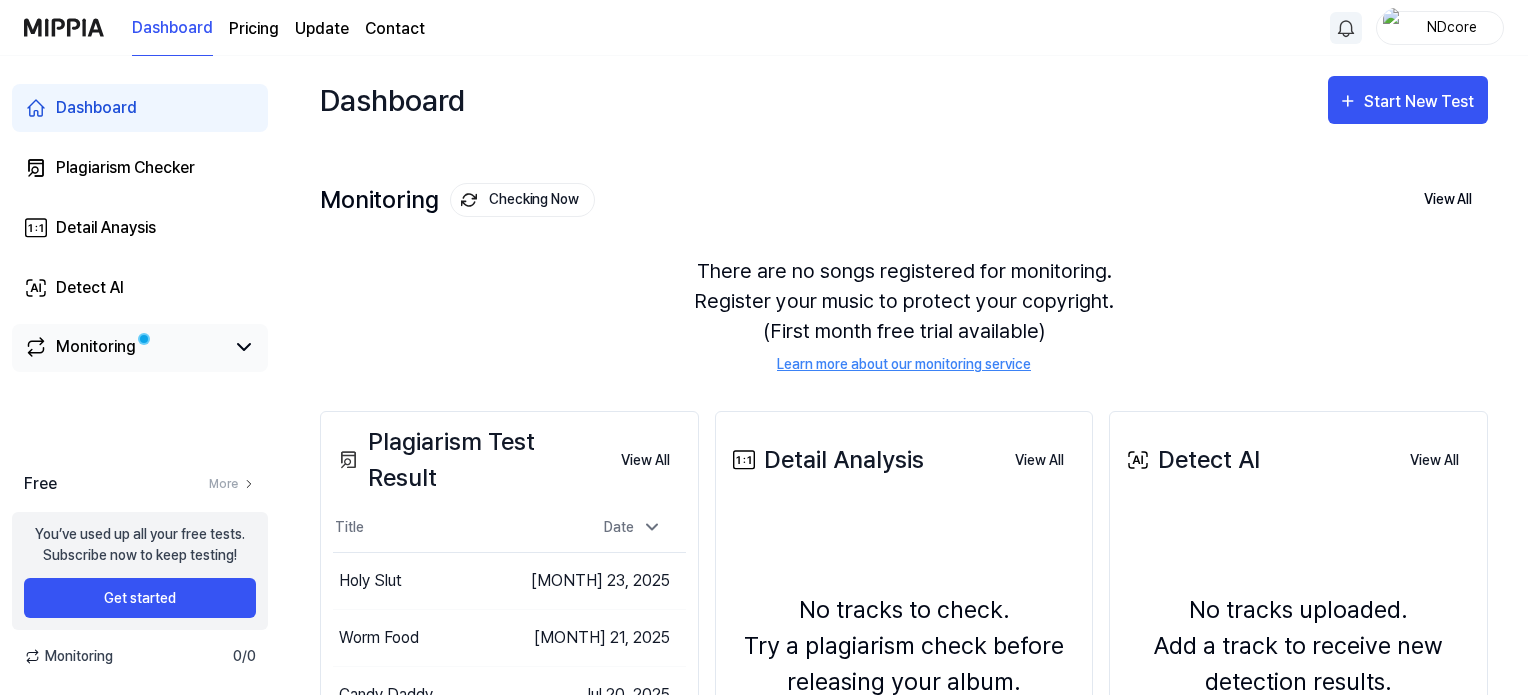 click on "Monitoring" at bounding box center [124, 347] 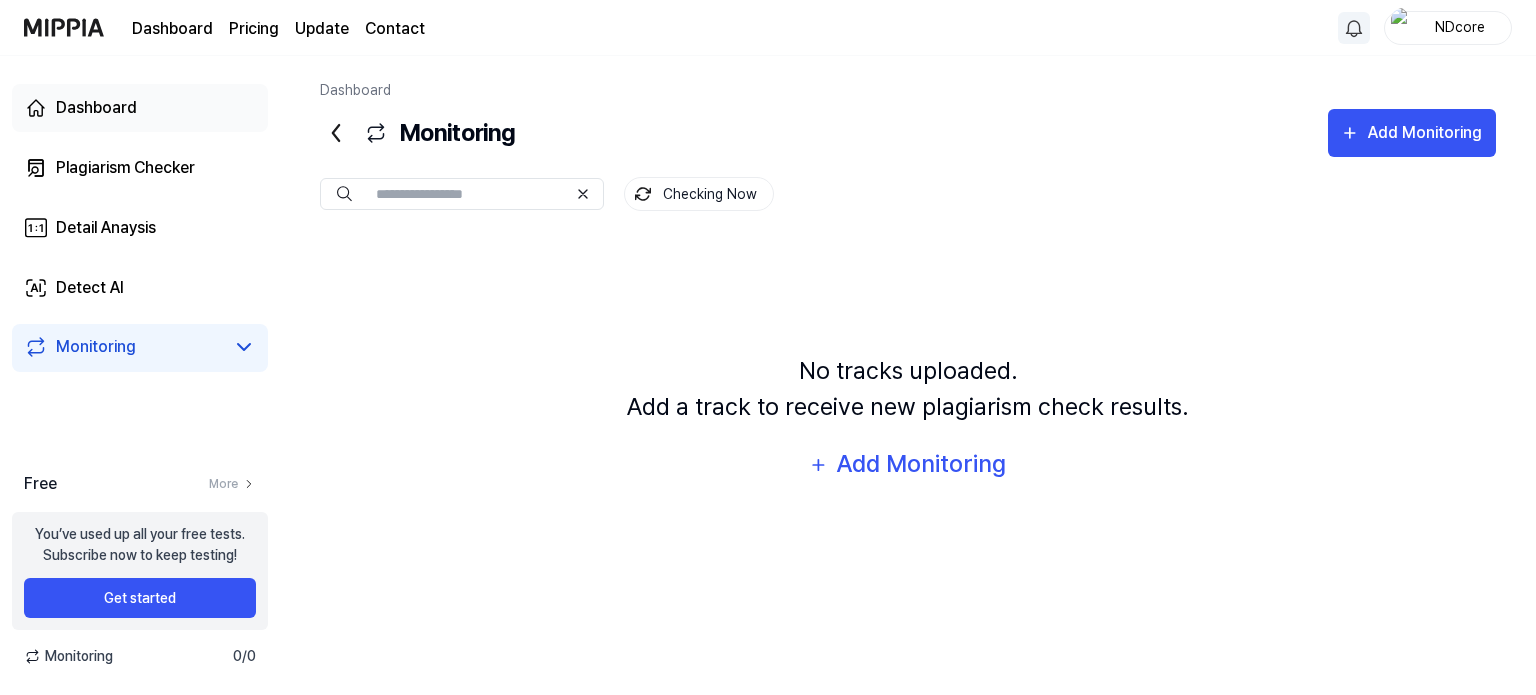 click on "Dashboard" at bounding box center [96, 108] 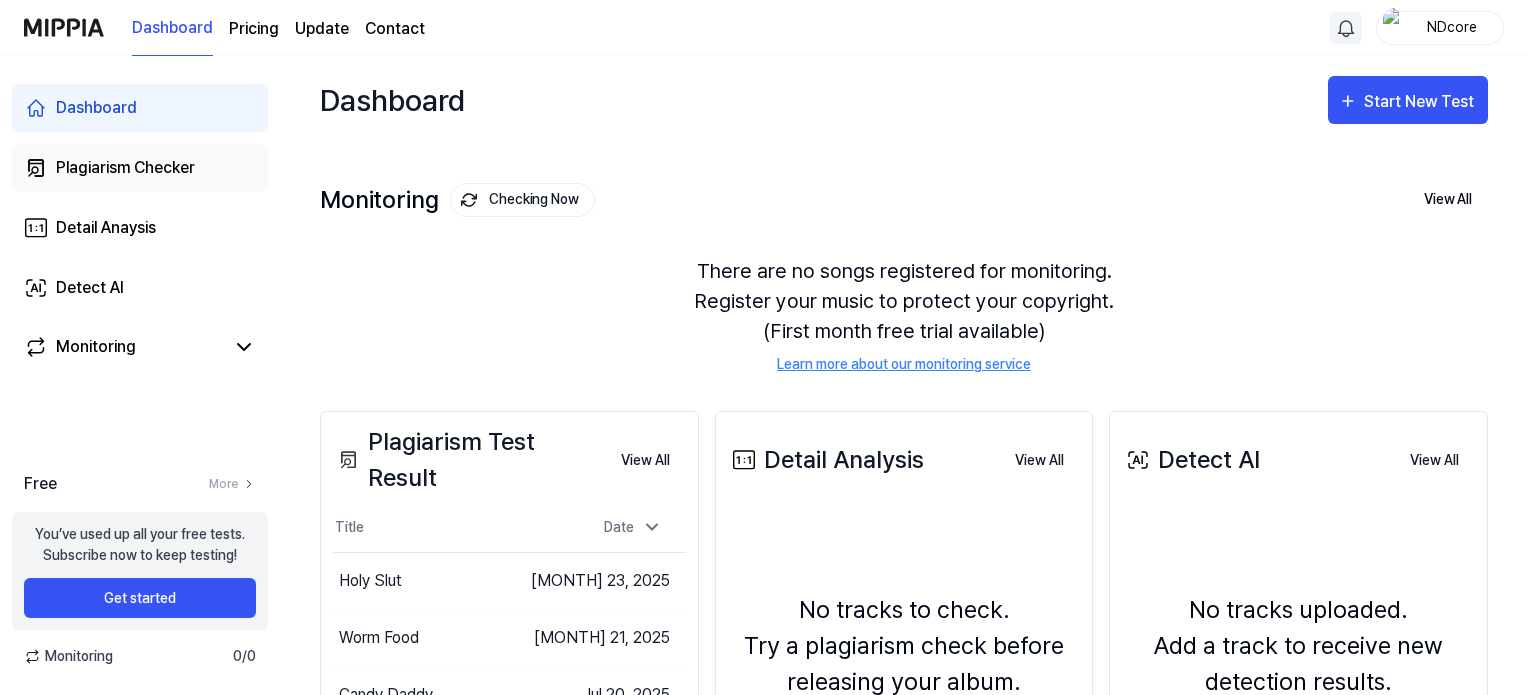 click on "Plagiarism Checker" at bounding box center (125, 168) 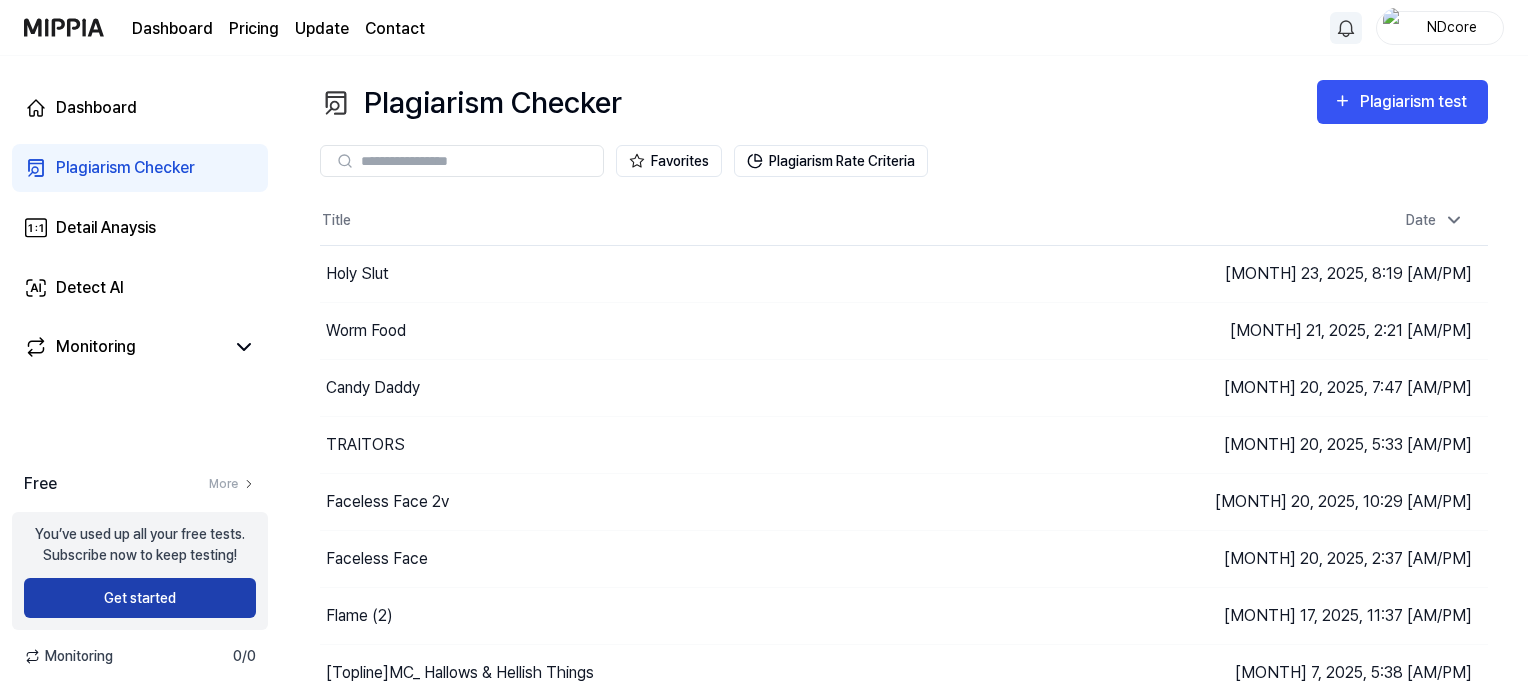 click on "Get started" at bounding box center (140, 598) 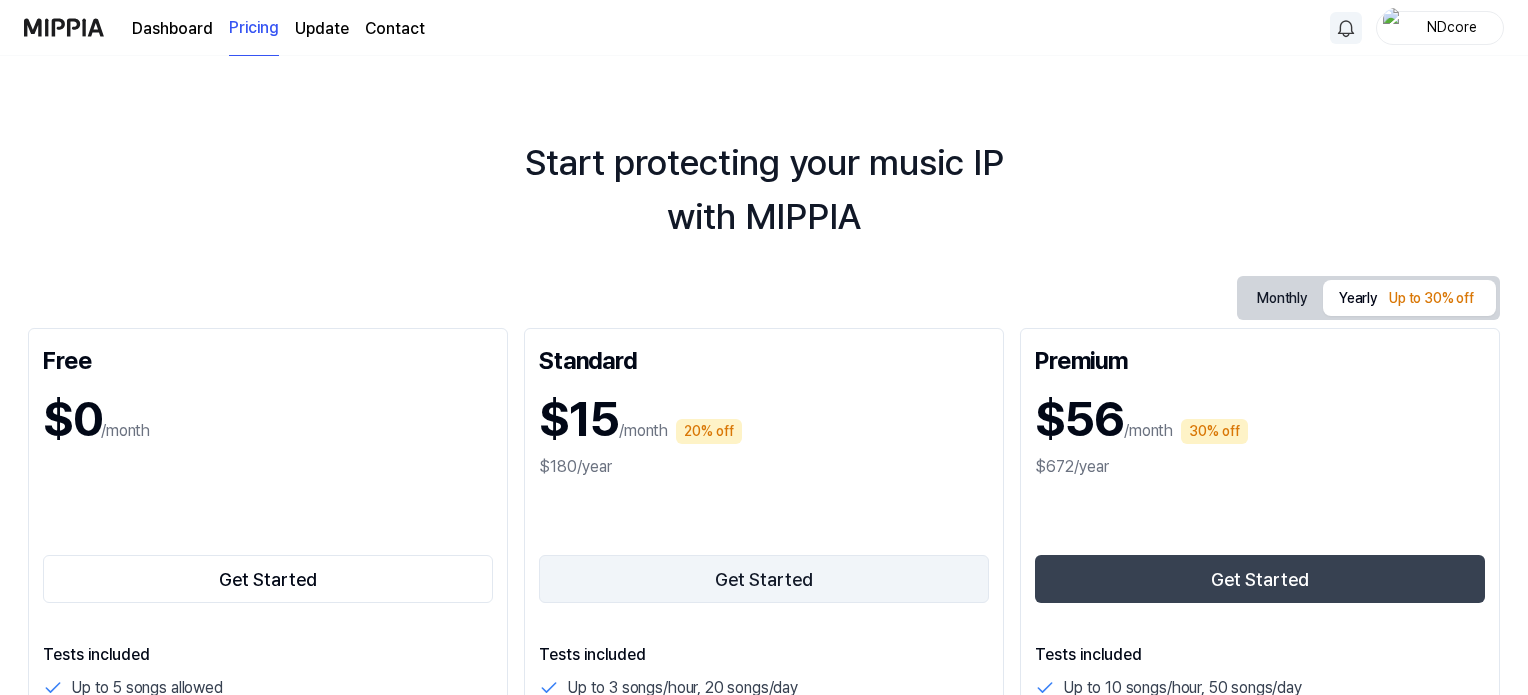 click on "Get Started" at bounding box center [764, 579] 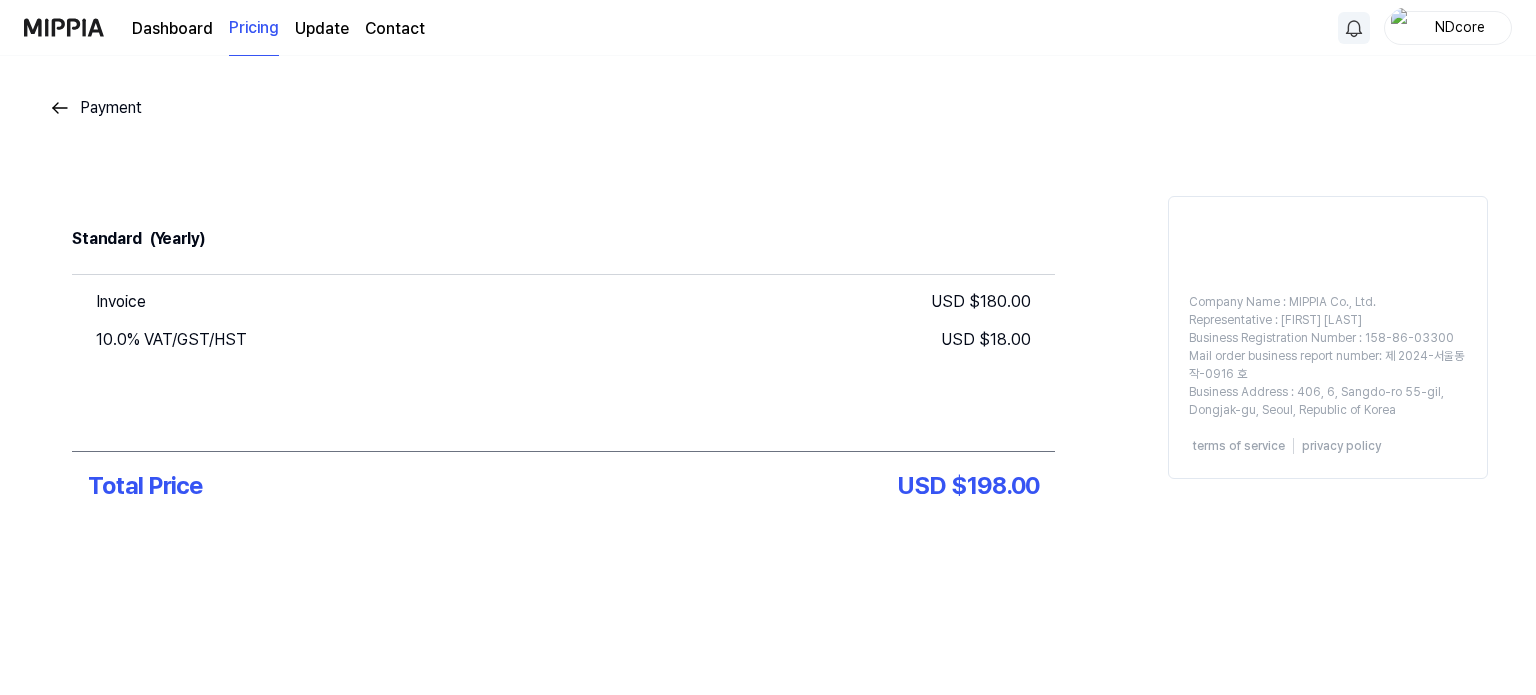 click at bounding box center [60, 108] 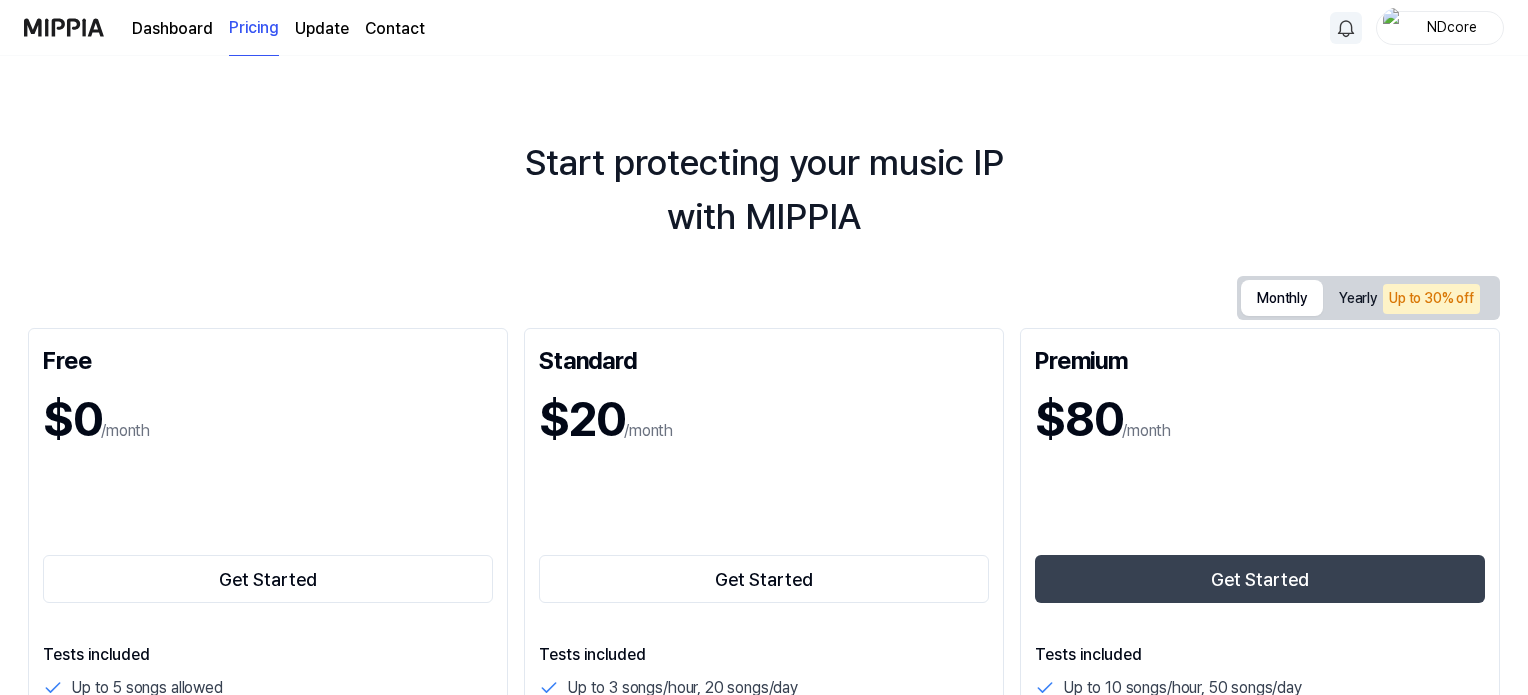 click on "Monthly" at bounding box center (1282, 298) 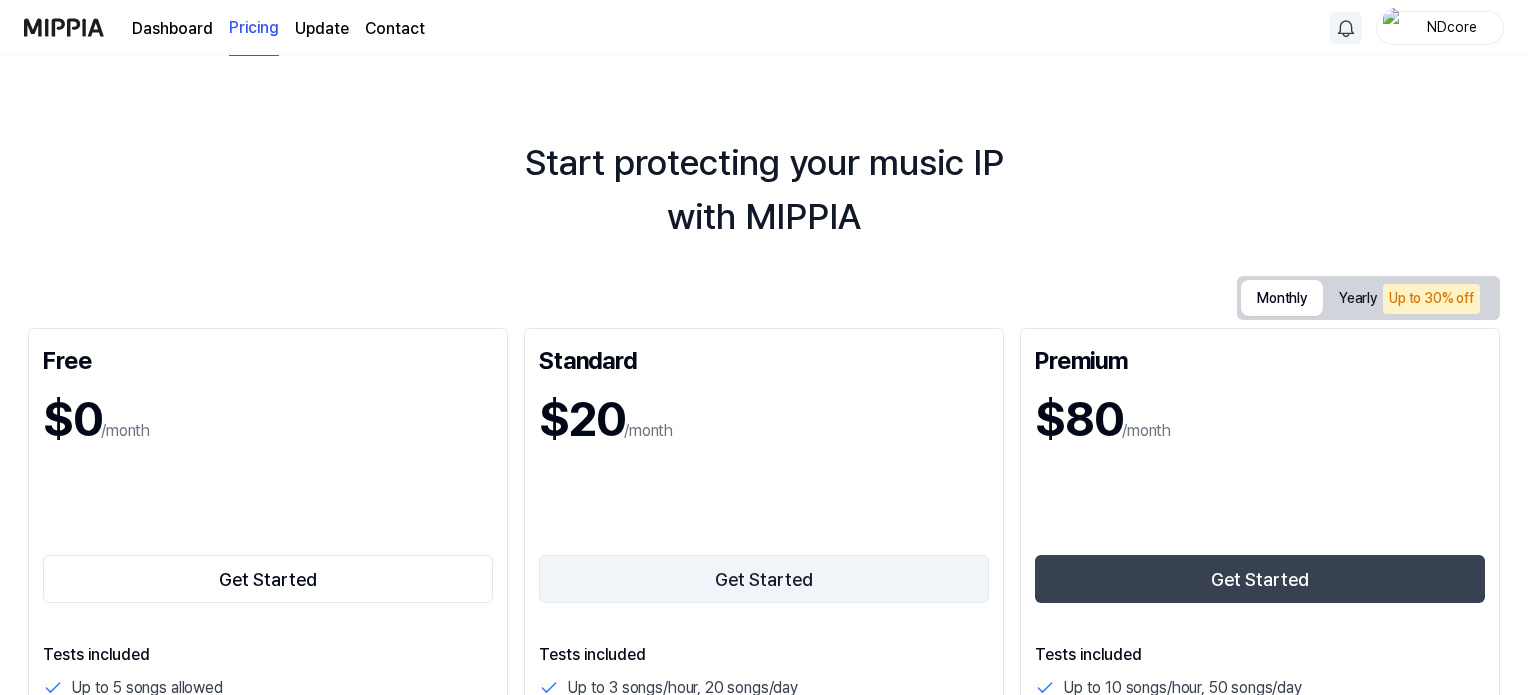click on "Get Started" at bounding box center (764, 579) 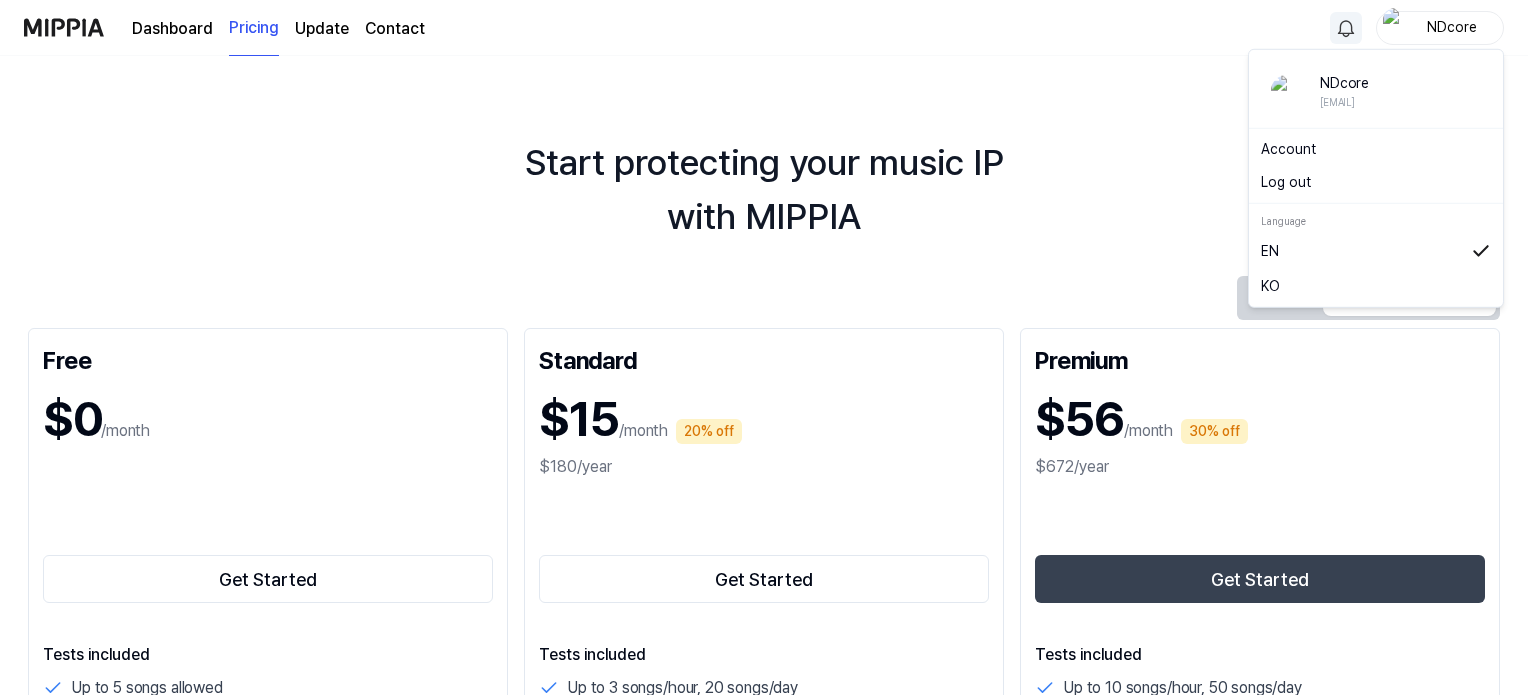 click on "NDcore" at bounding box center (1452, 27) 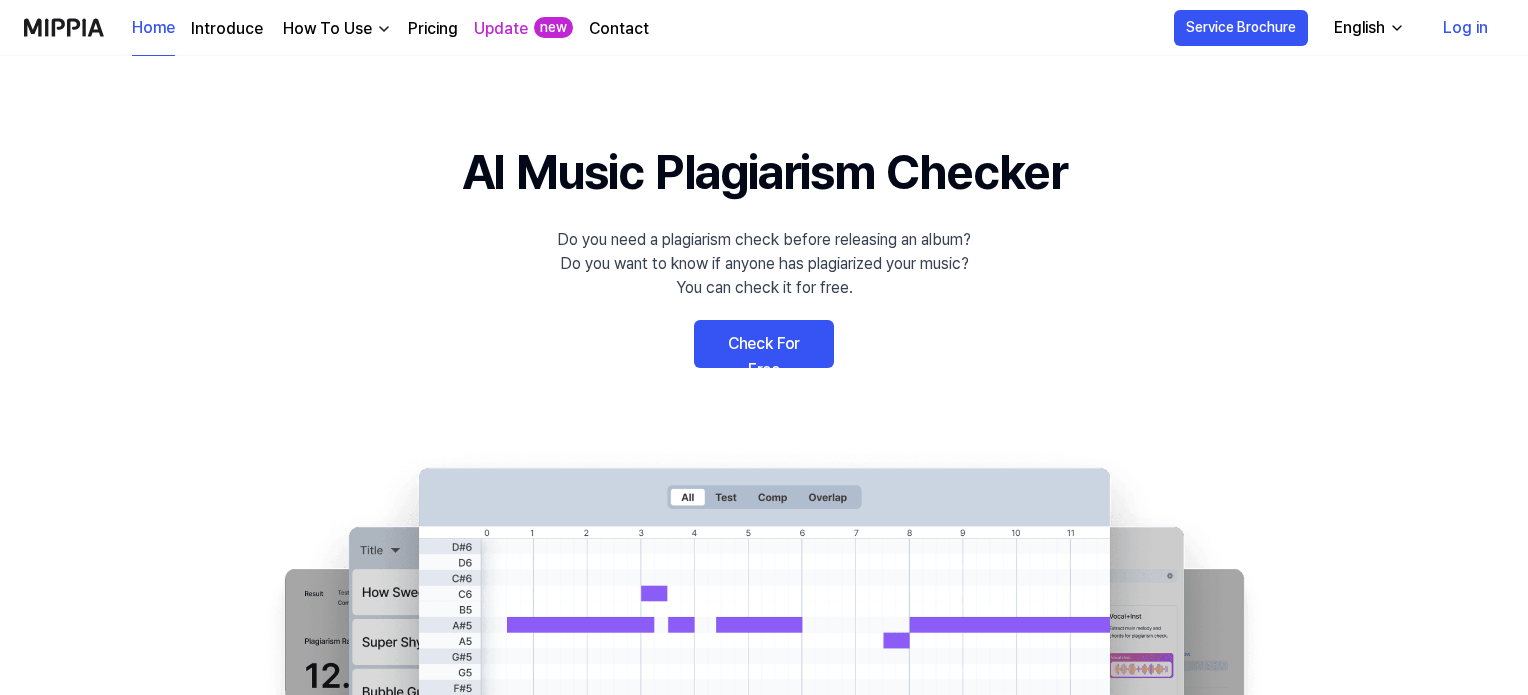 scroll, scrollTop: 0, scrollLeft: 0, axis: both 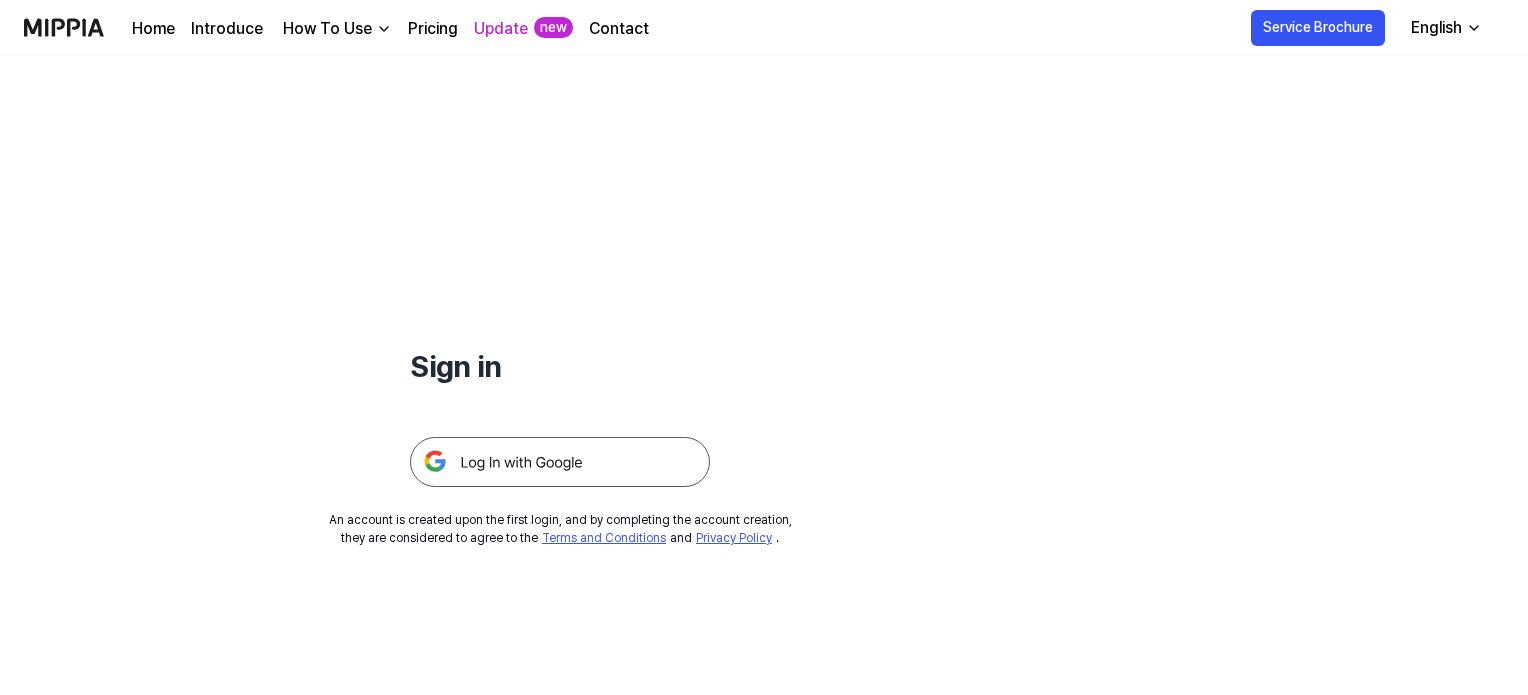 click at bounding box center [560, 462] 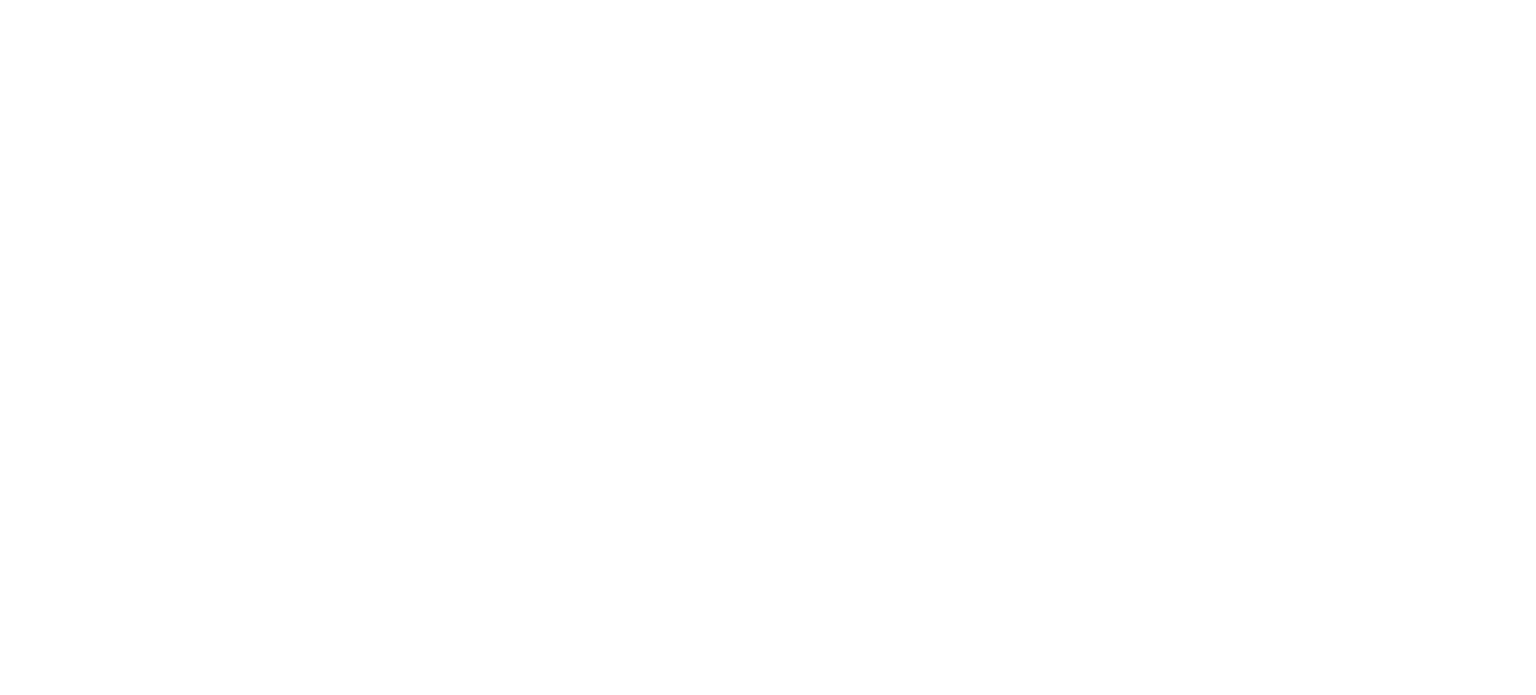 scroll, scrollTop: 0, scrollLeft: 0, axis: both 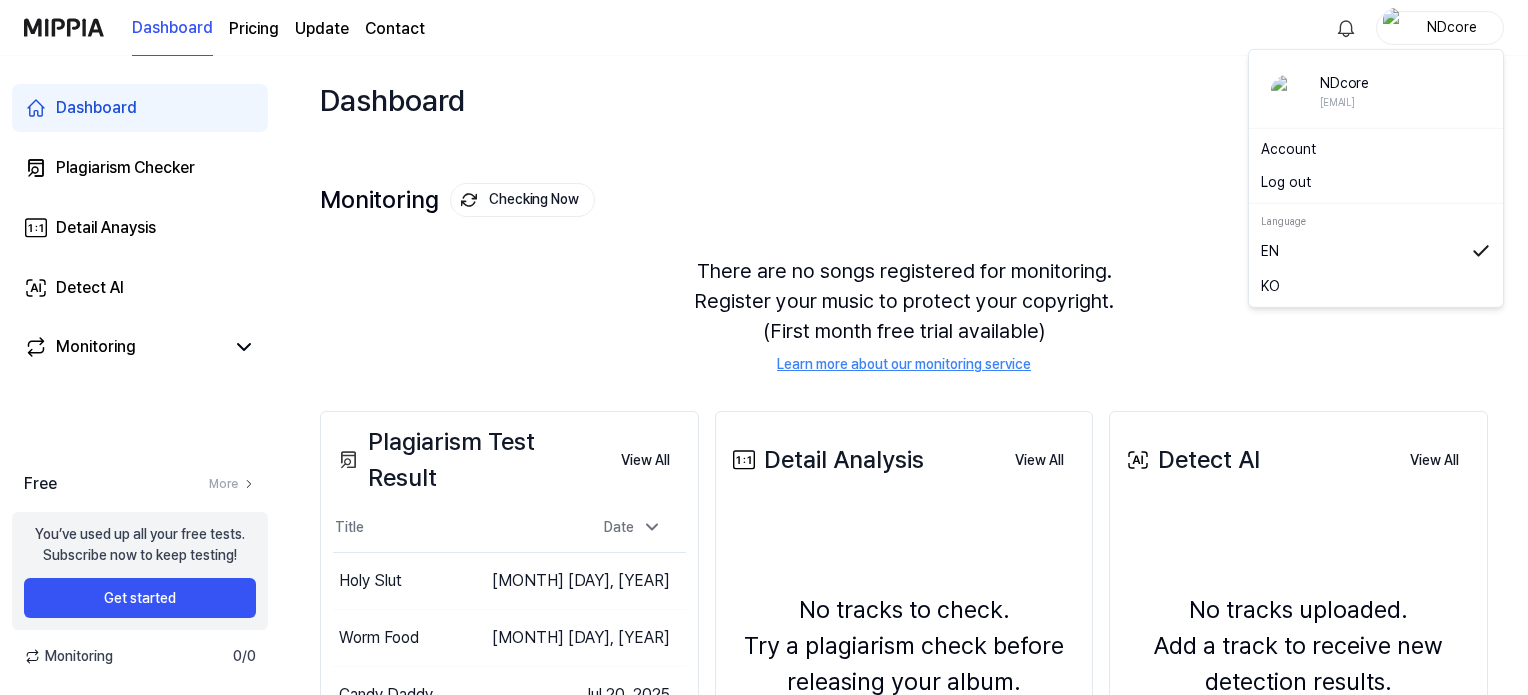 click on "NDcore" at bounding box center (1440, 28) 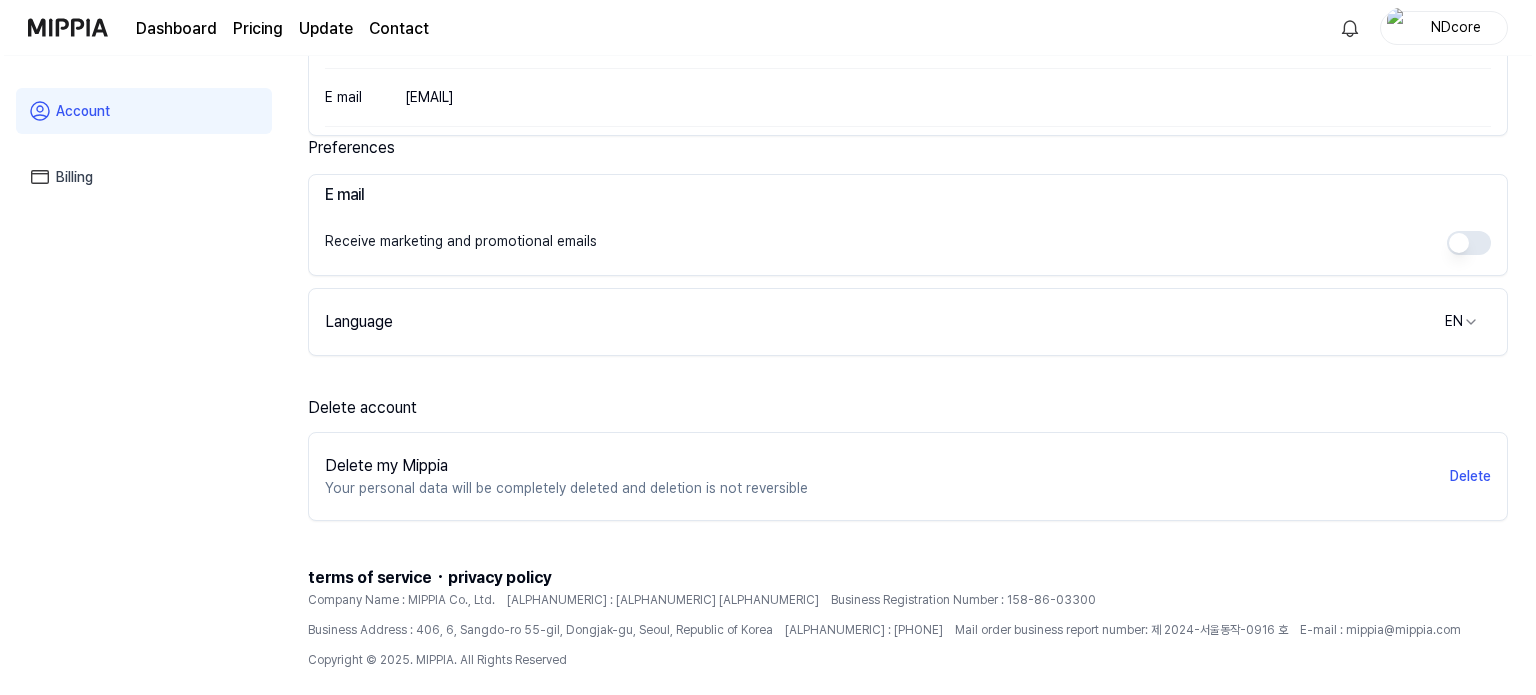 scroll, scrollTop: 400, scrollLeft: 0, axis: vertical 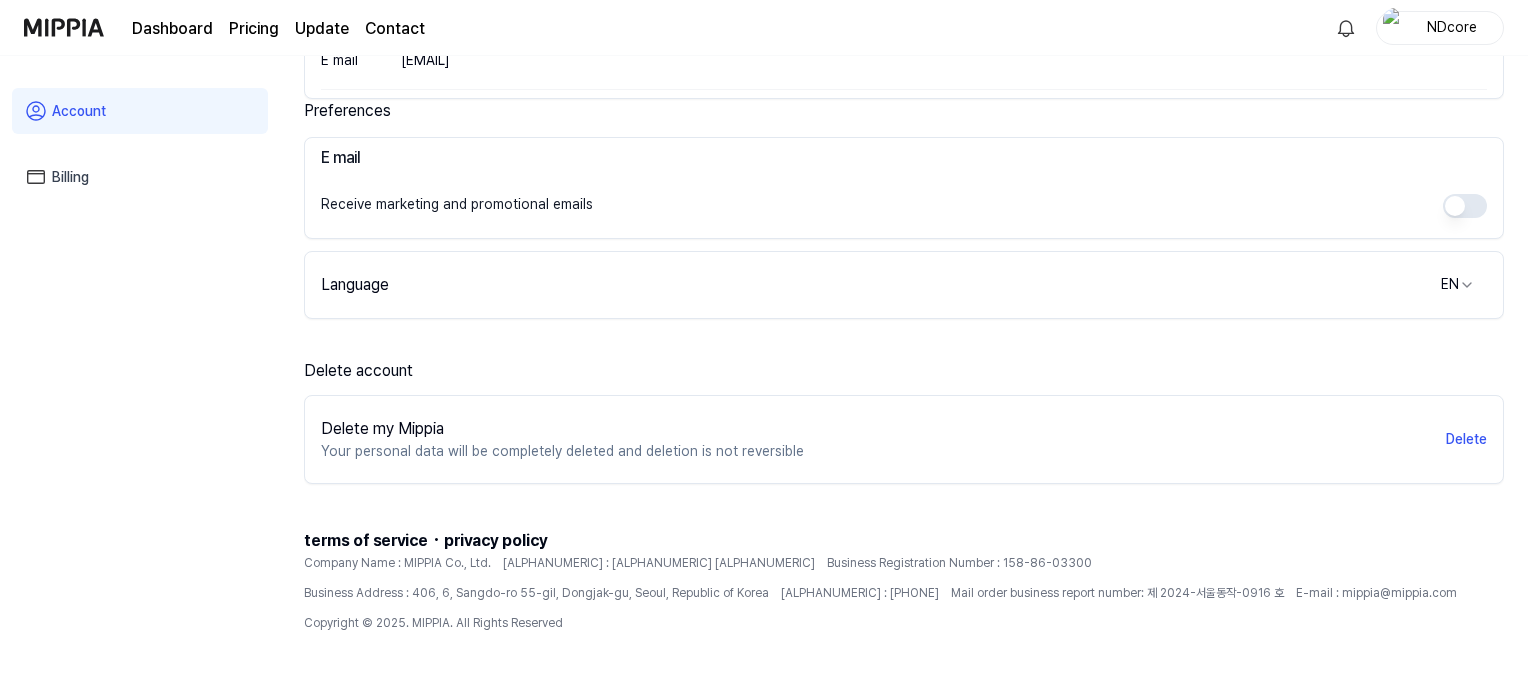 click on "Delete my Mippia Your personal data will be completely deleted and deletion is not reversible Delete" at bounding box center [904, 439] 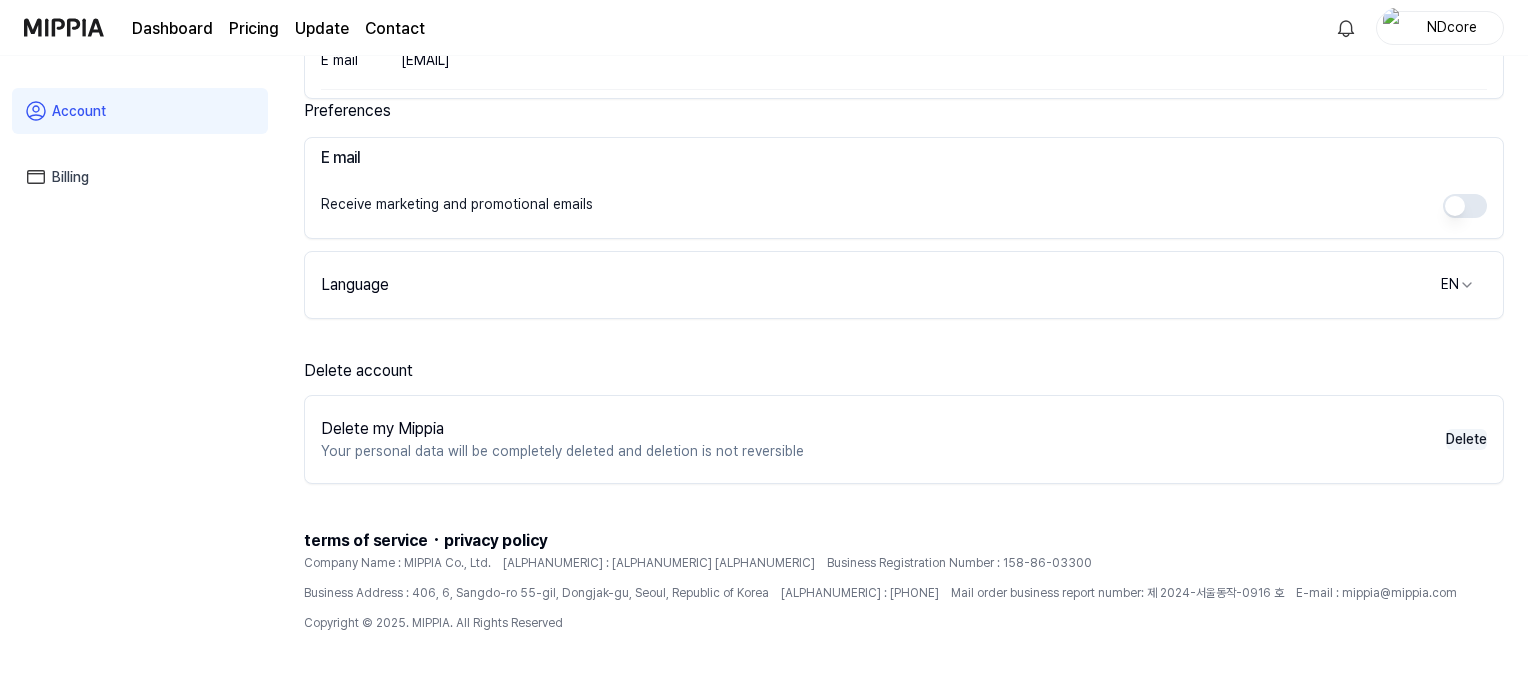 click on "Delete" at bounding box center [1466, 439] 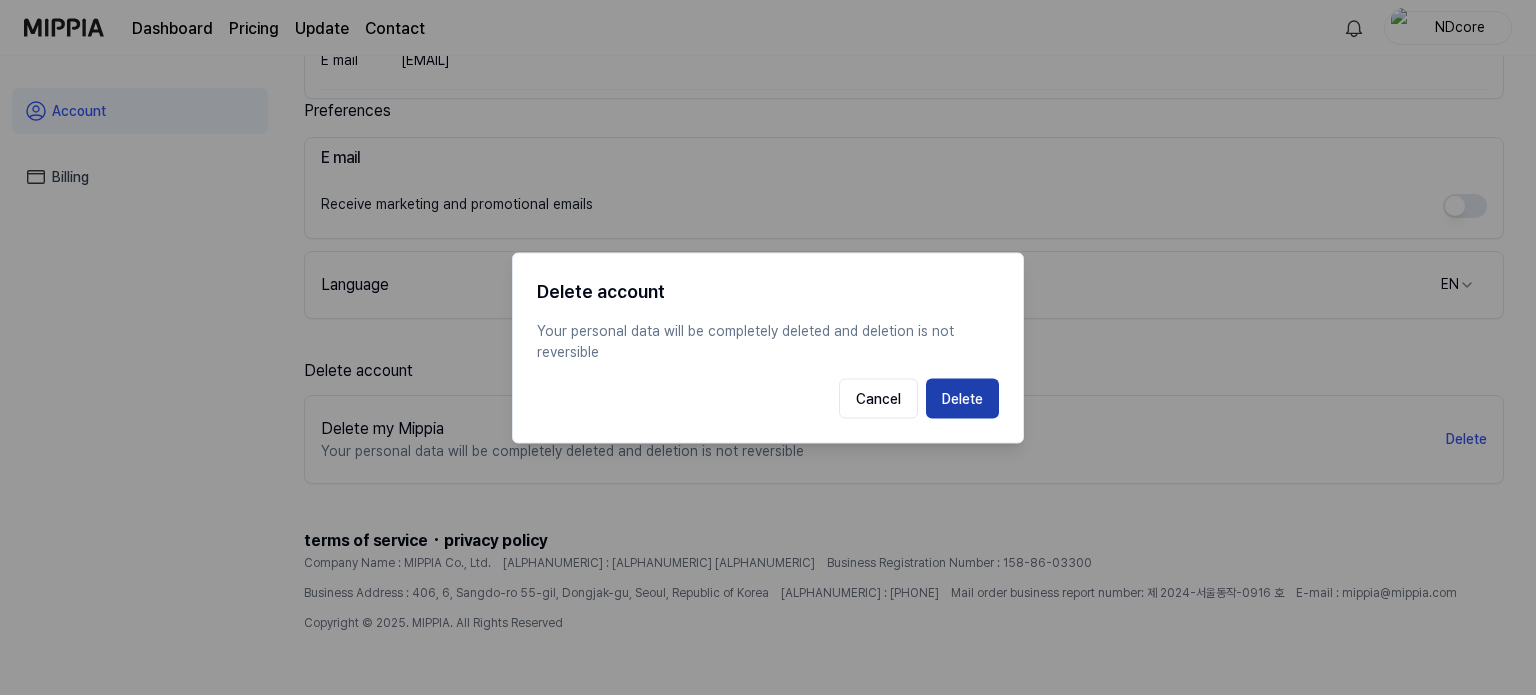 click on "Delete" at bounding box center (962, 398) 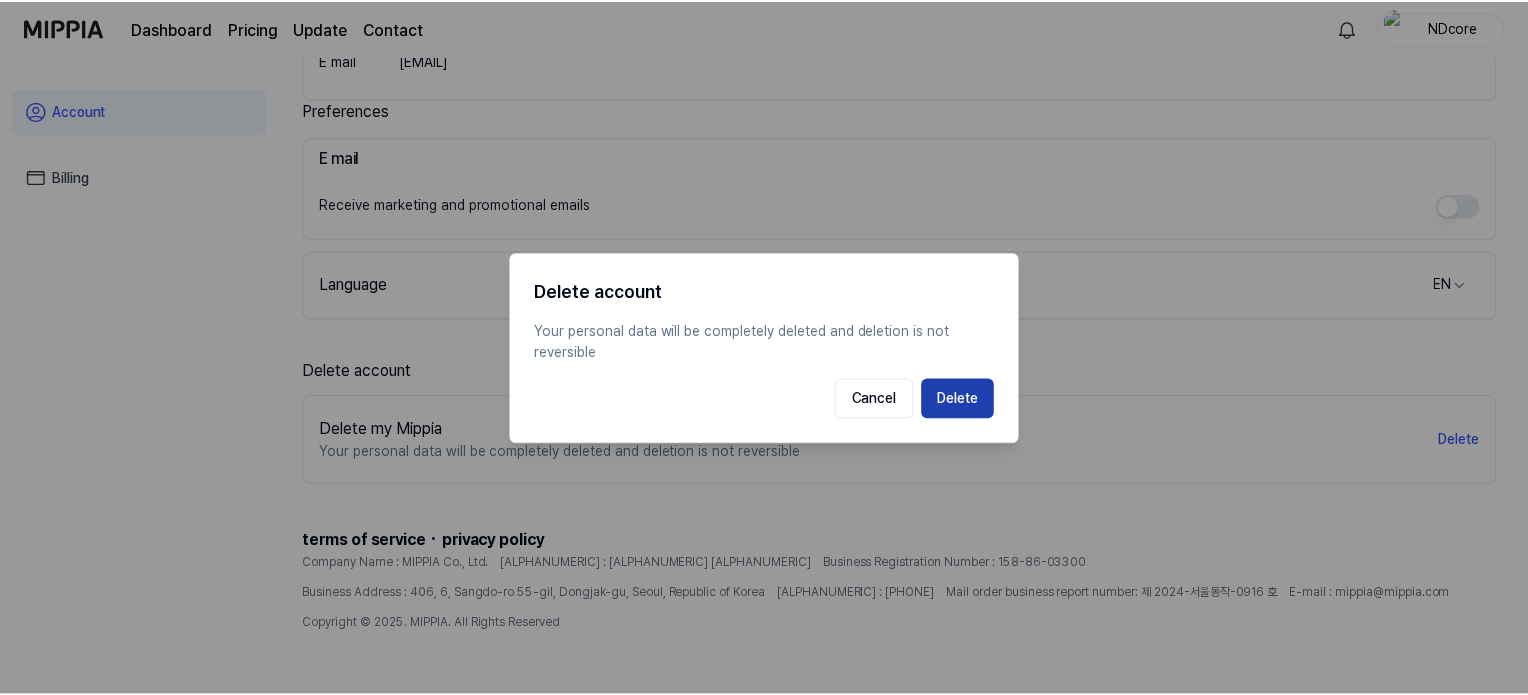 scroll, scrollTop: 300, scrollLeft: 0, axis: vertical 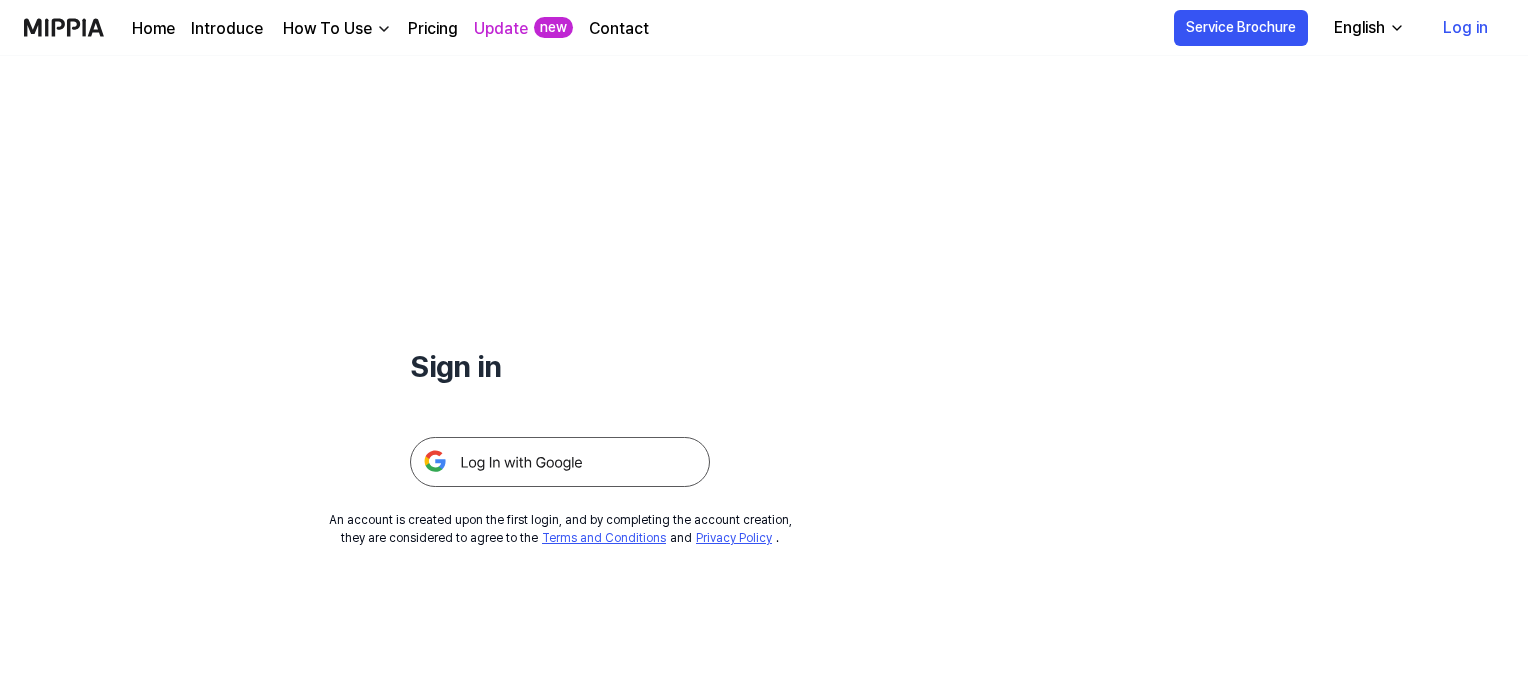 click at bounding box center [560, 462] 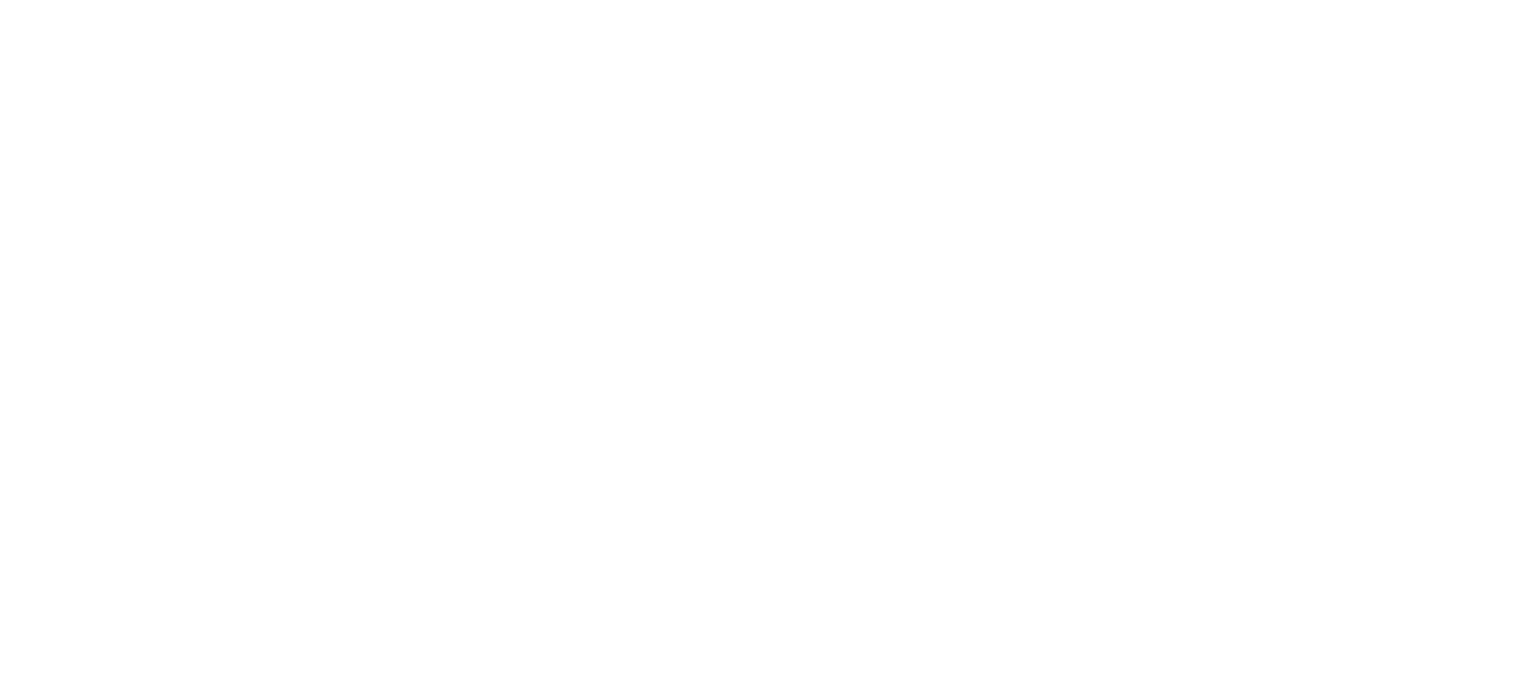 scroll, scrollTop: 0, scrollLeft: 0, axis: both 